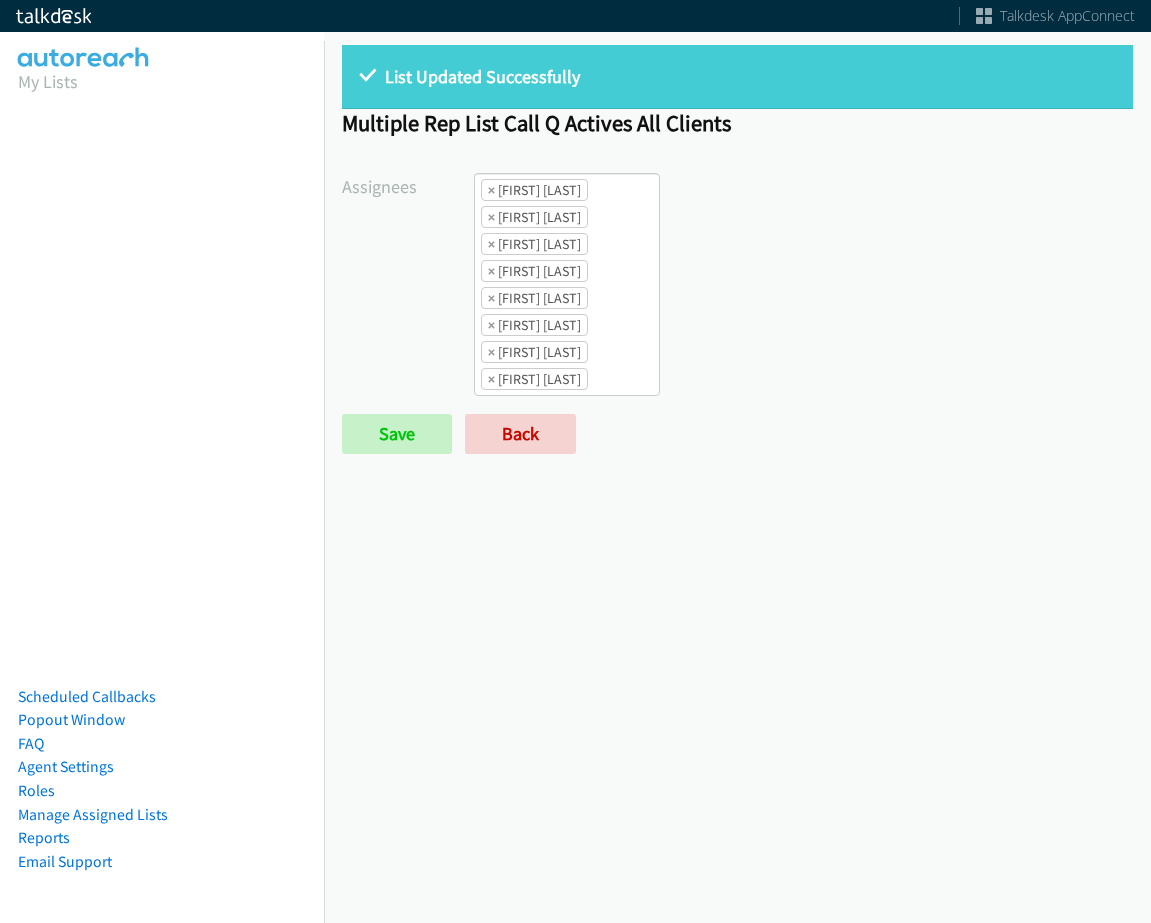 scroll, scrollTop: 0, scrollLeft: 0, axis: both 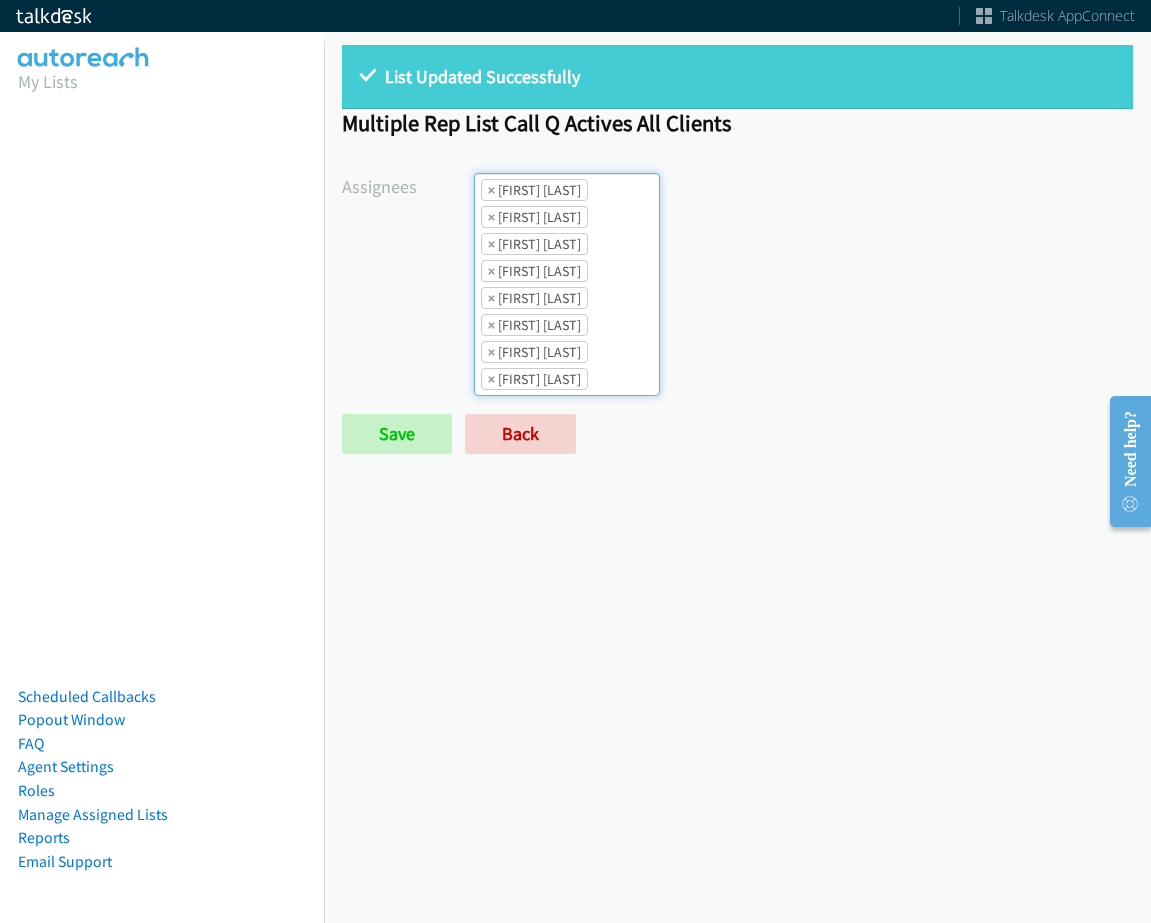 click on "× [FIRST] [LAST]" at bounding box center (534, 190) 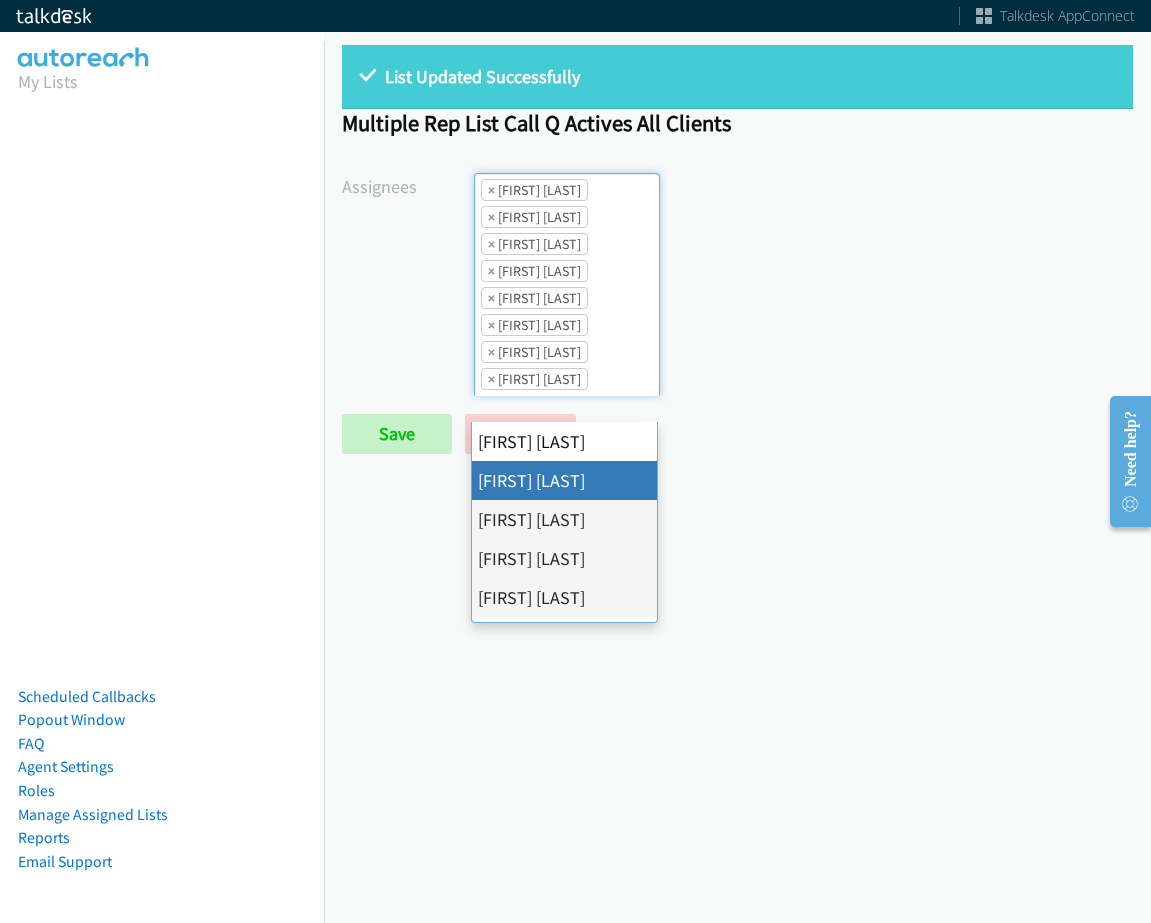 click on "× Alana Ruiz" at bounding box center (534, 190) 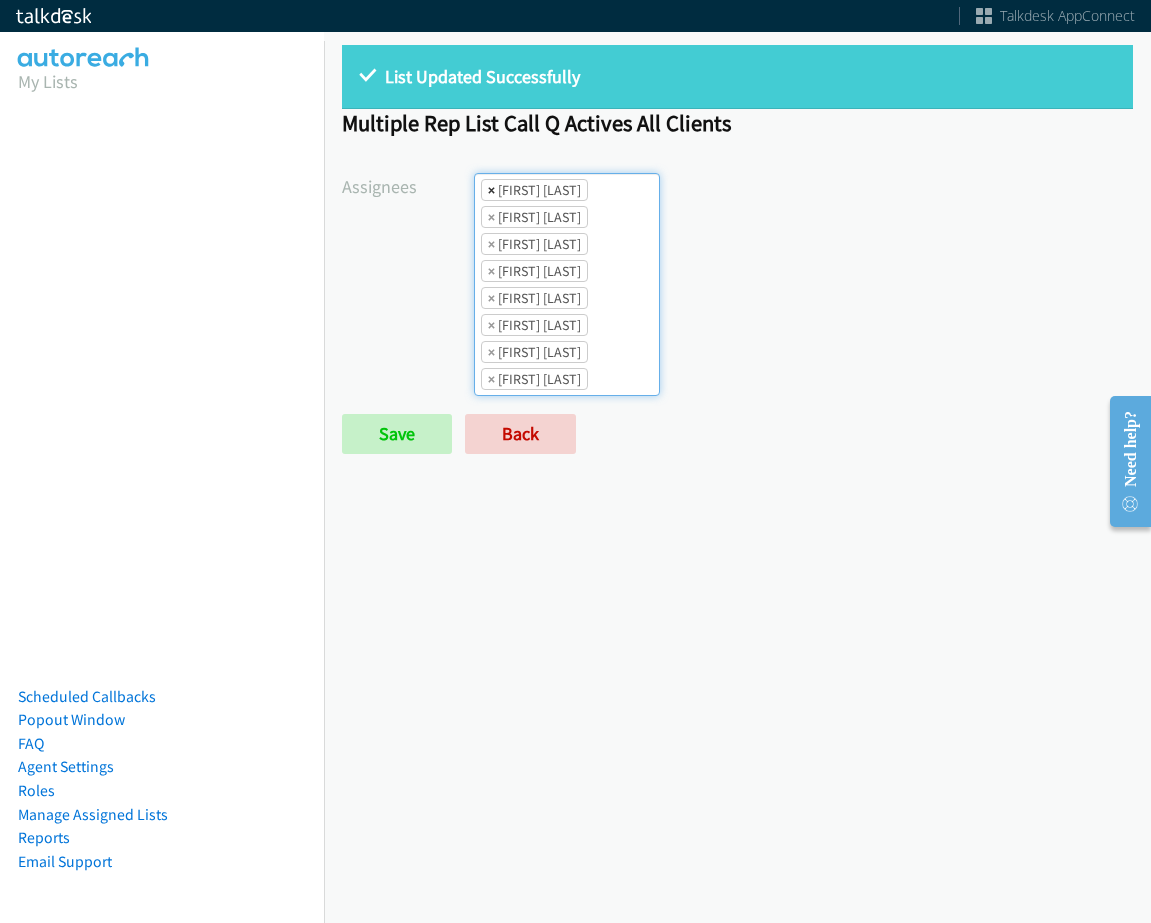 click on "×" at bounding box center [491, 190] 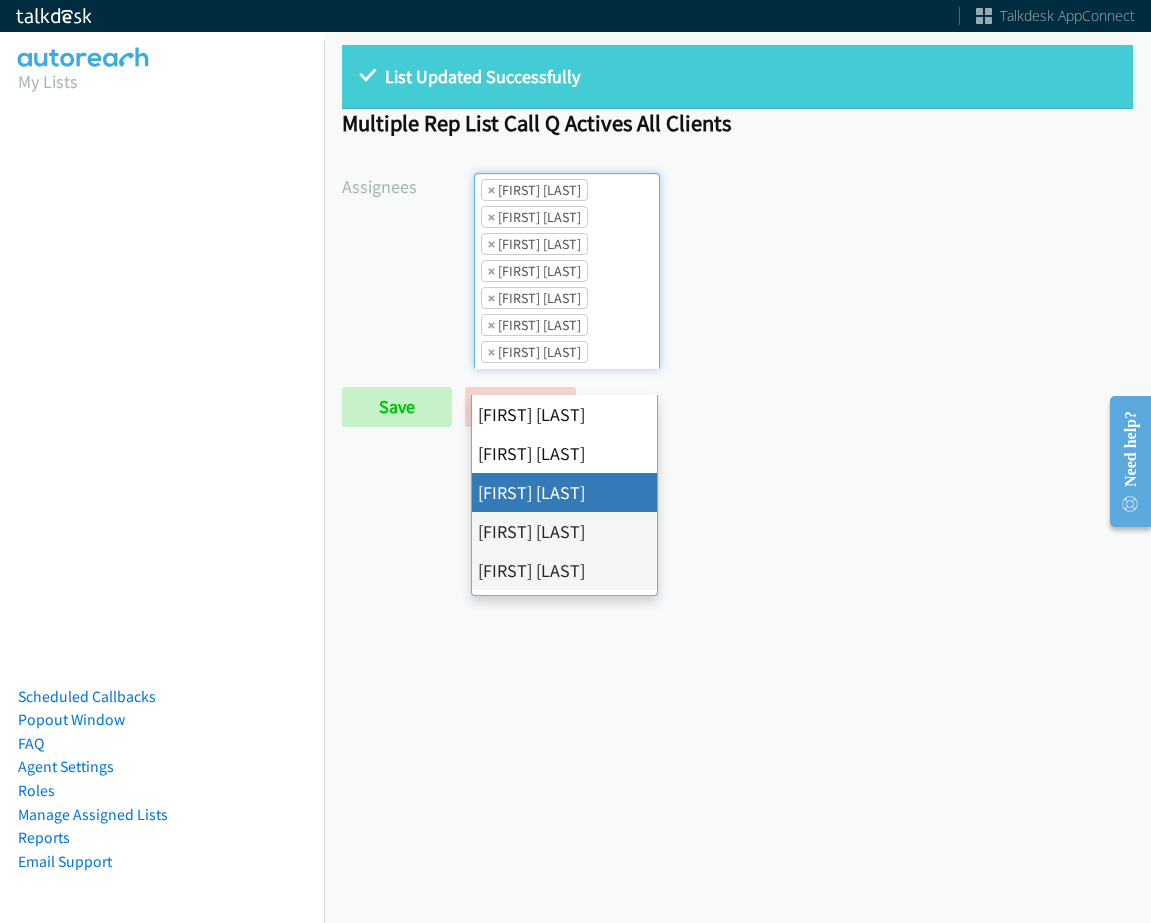 scroll, scrollTop: 24, scrollLeft: 0, axis: vertical 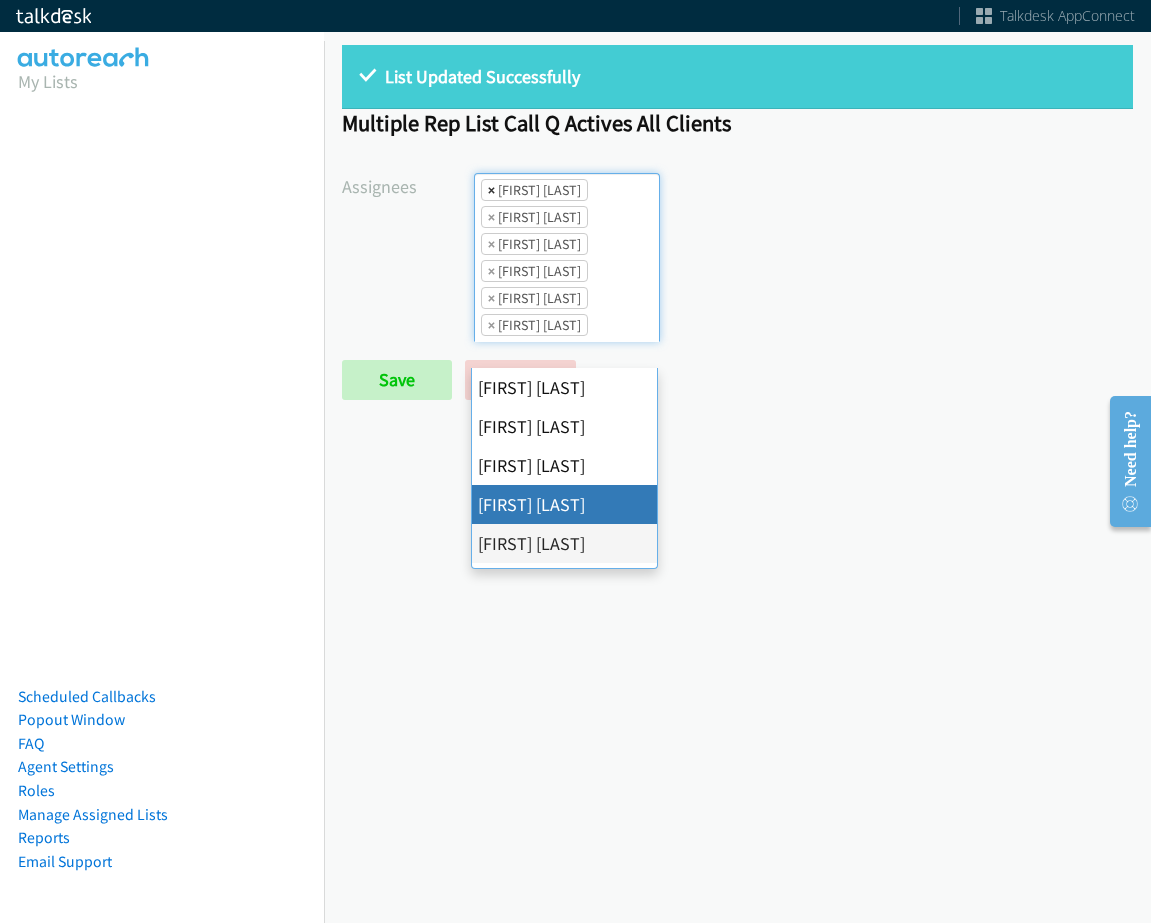 click on "×" at bounding box center (491, 190) 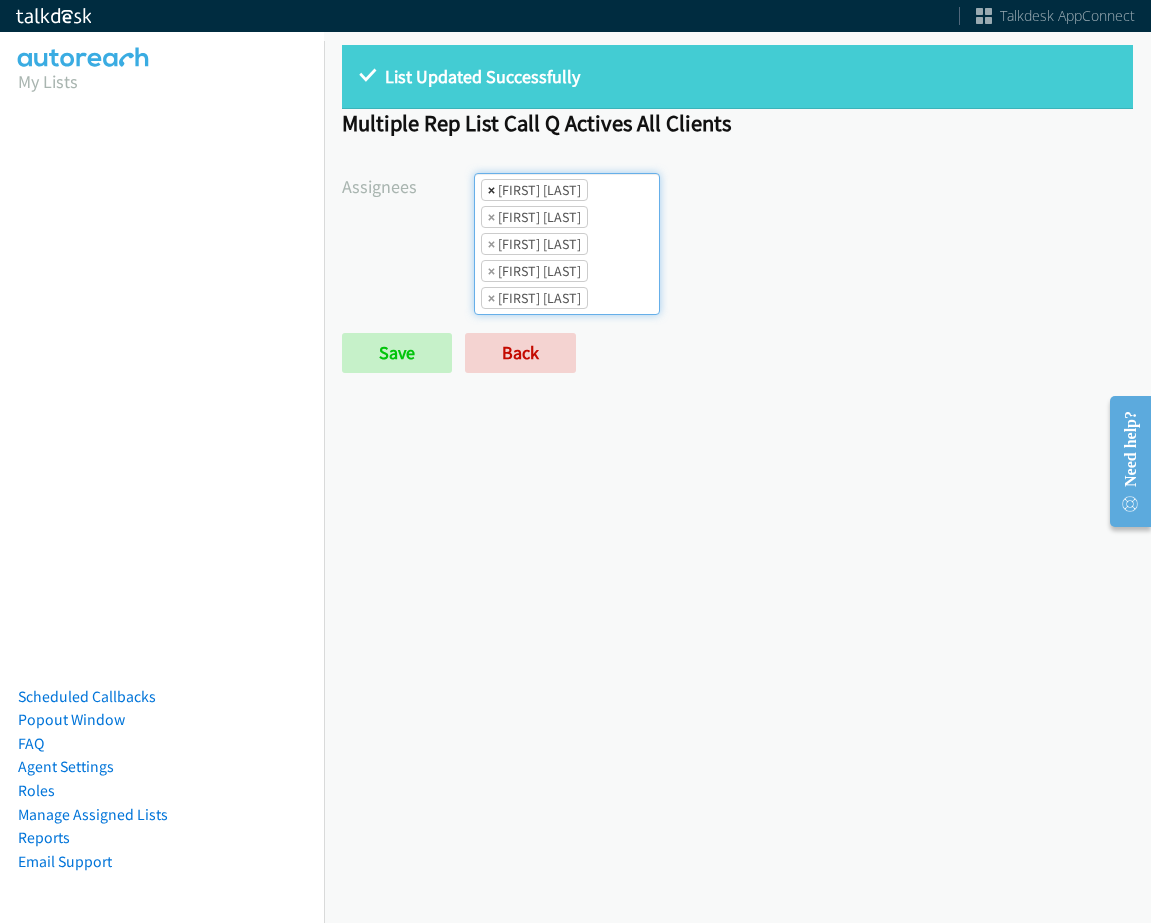 click on "×" at bounding box center [491, 190] 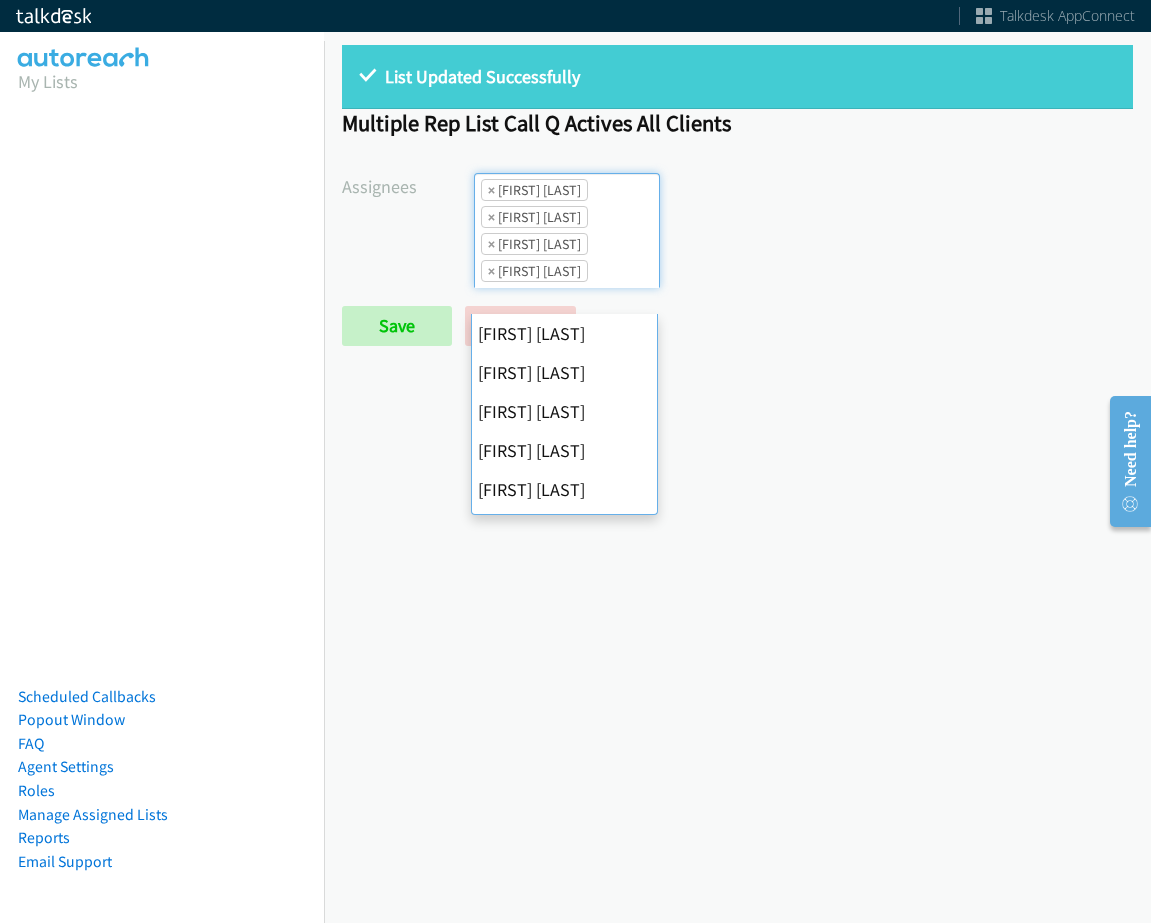 scroll, scrollTop: 234, scrollLeft: 0, axis: vertical 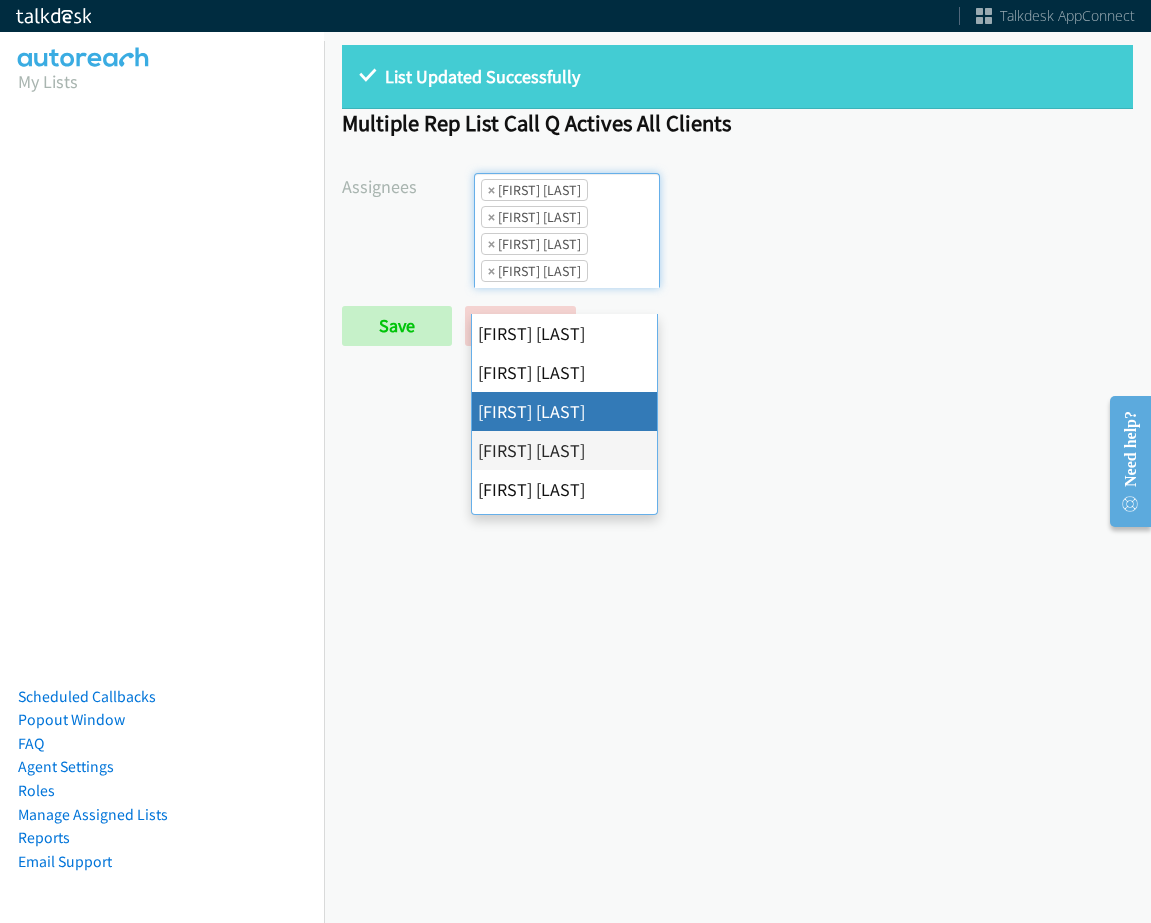 click on "×" at bounding box center (491, 190) 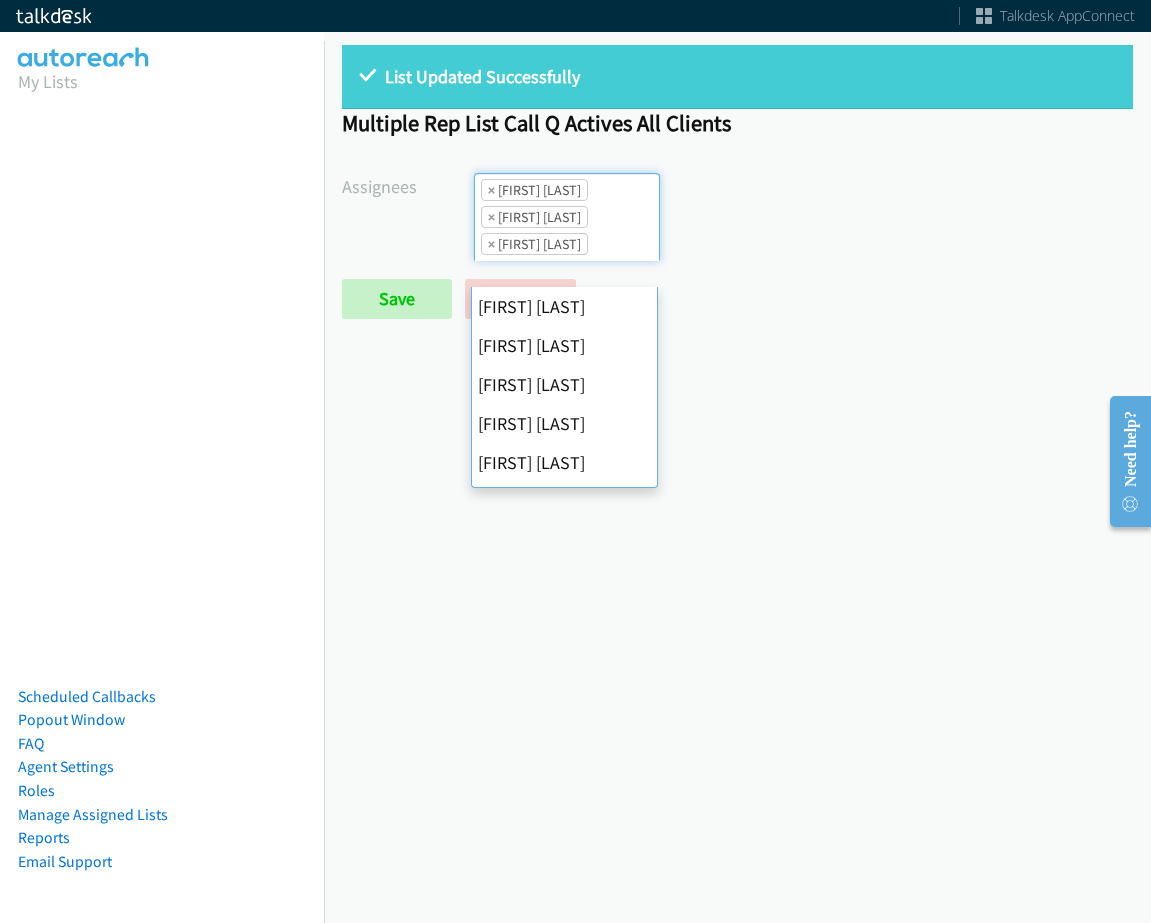 click on "×" at bounding box center (491, 190) 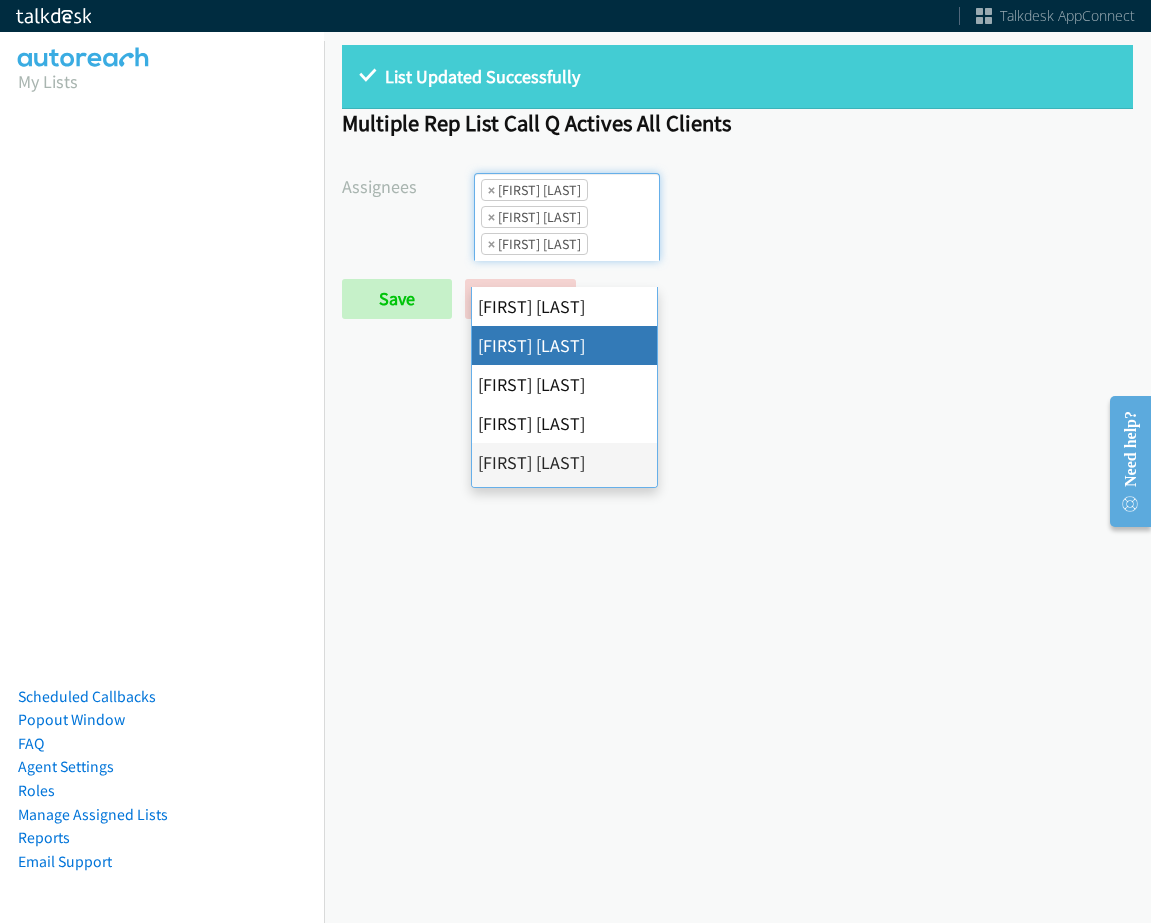 select on "fd8c5d46-30db-44cb-8f0d-00da318b790a" 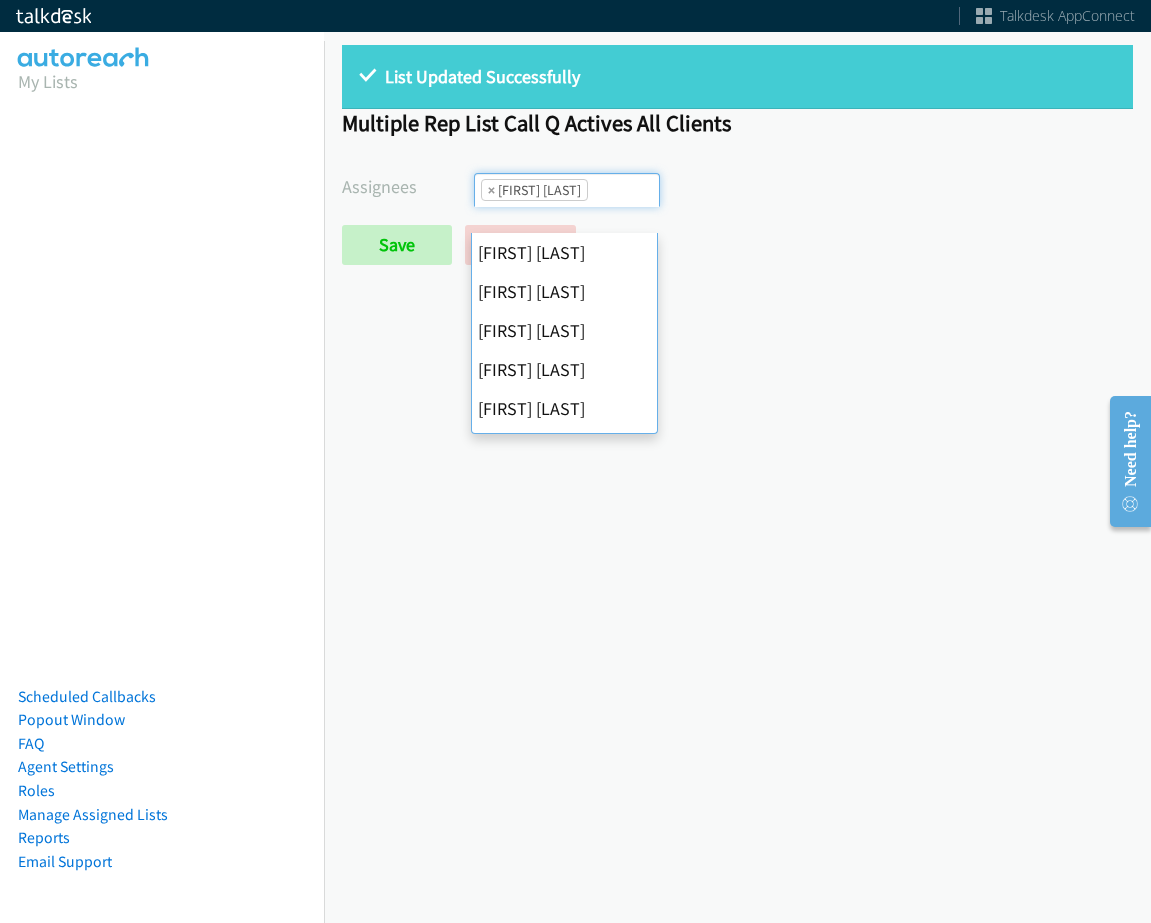 scroll, scrollTop: 346, scrollLeft: 0, axis: vertical 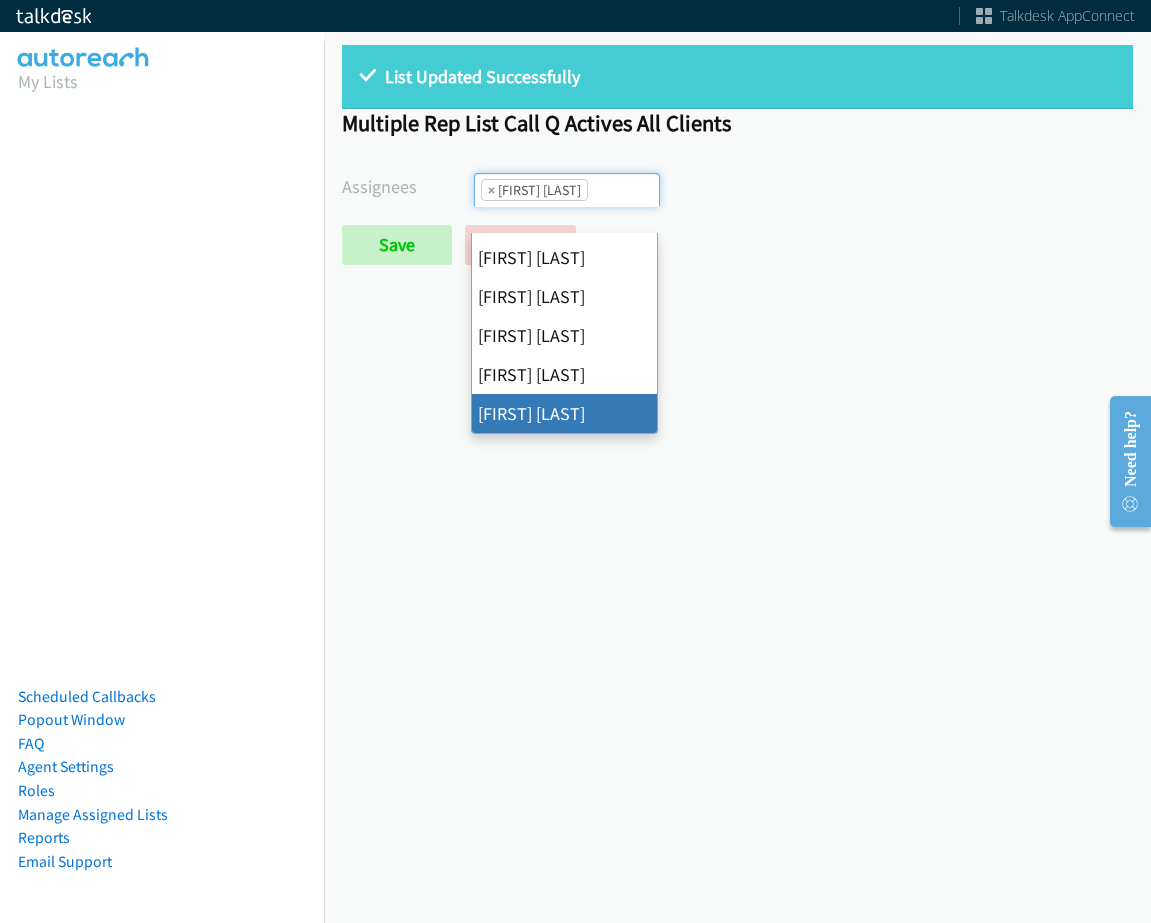 click on "×" at bounding box center [491, 190] 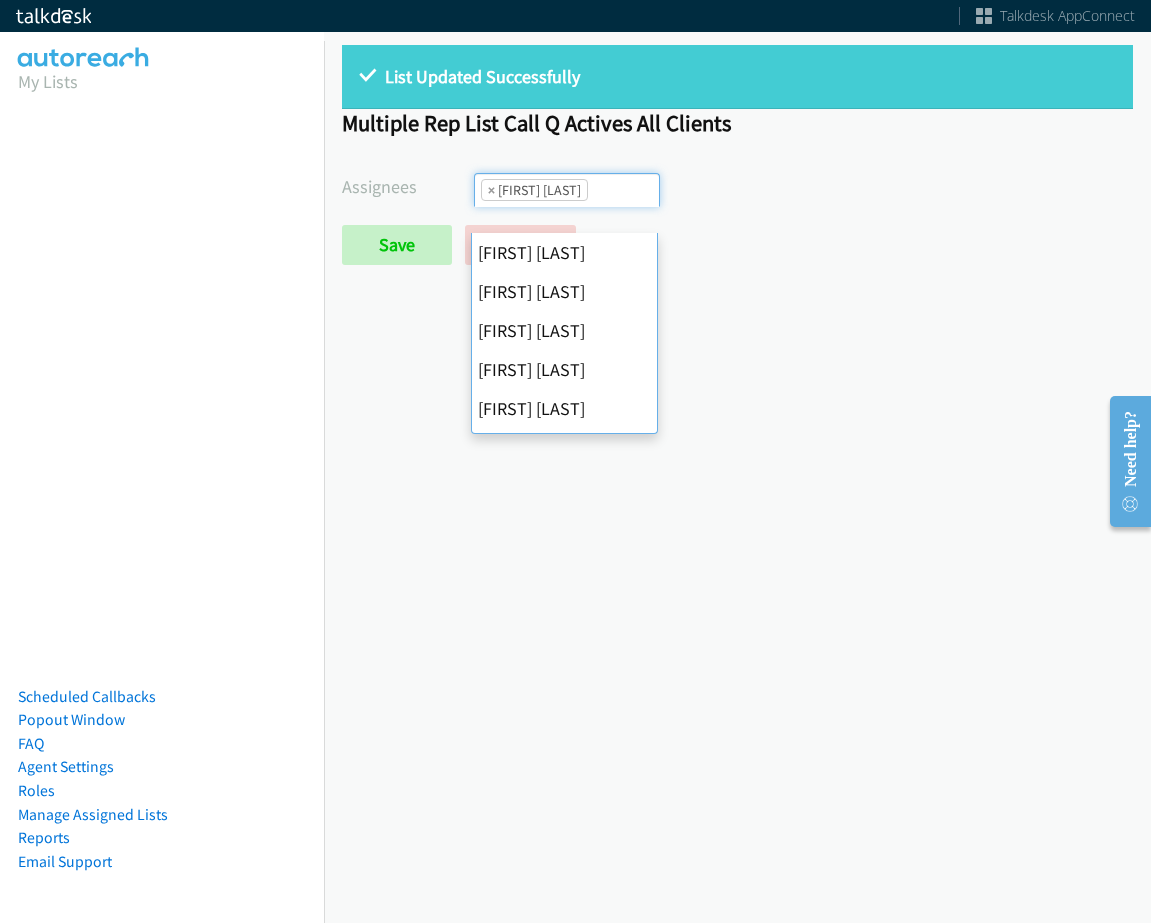 click at bounding box center [623, 190] 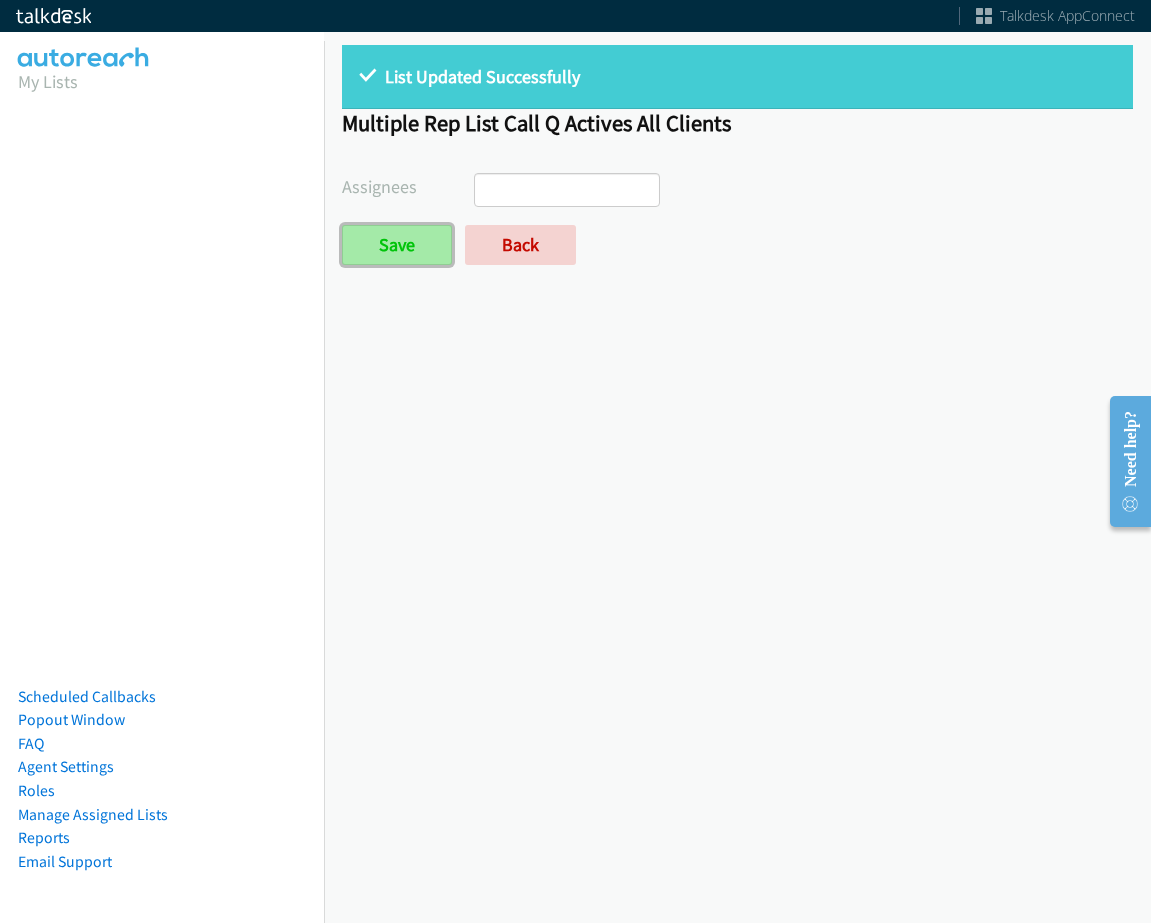 click on "Save" at bounding box center [397, 245] 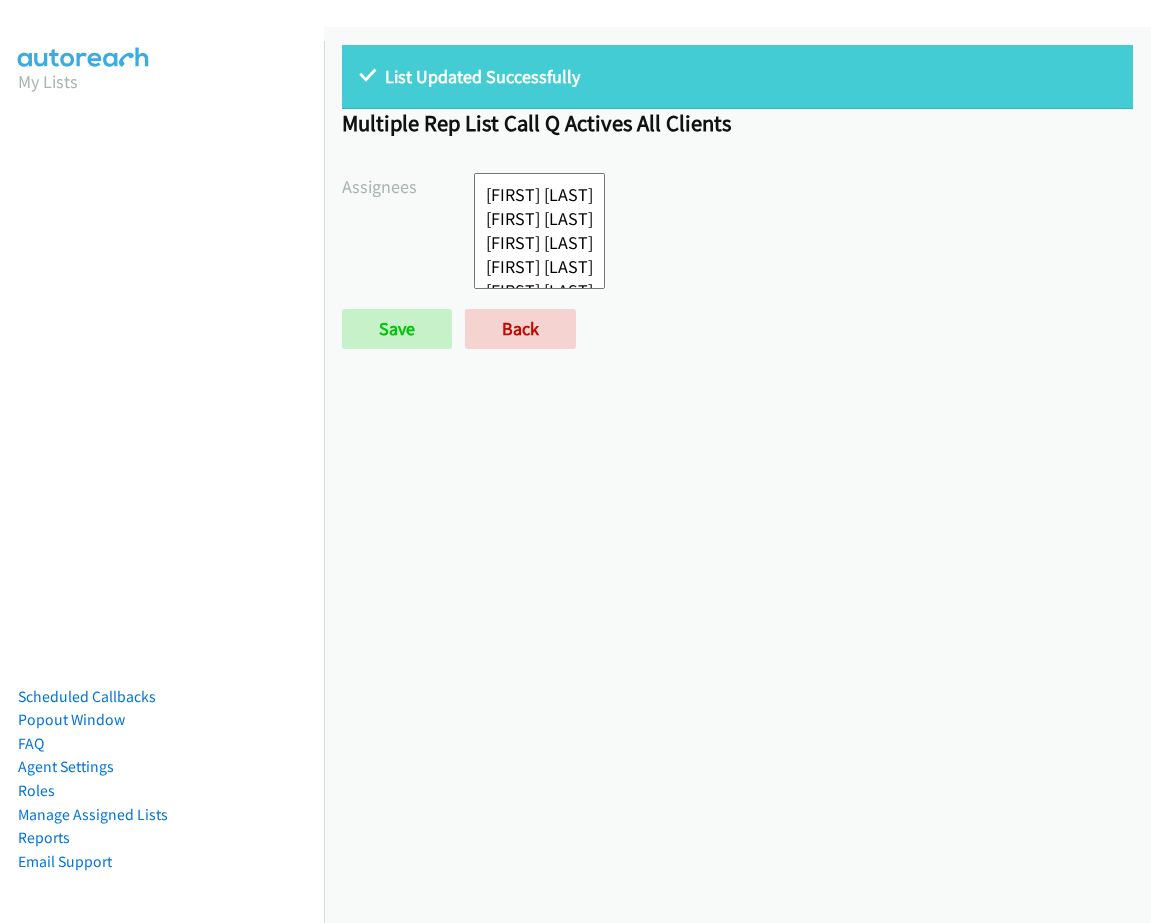 select 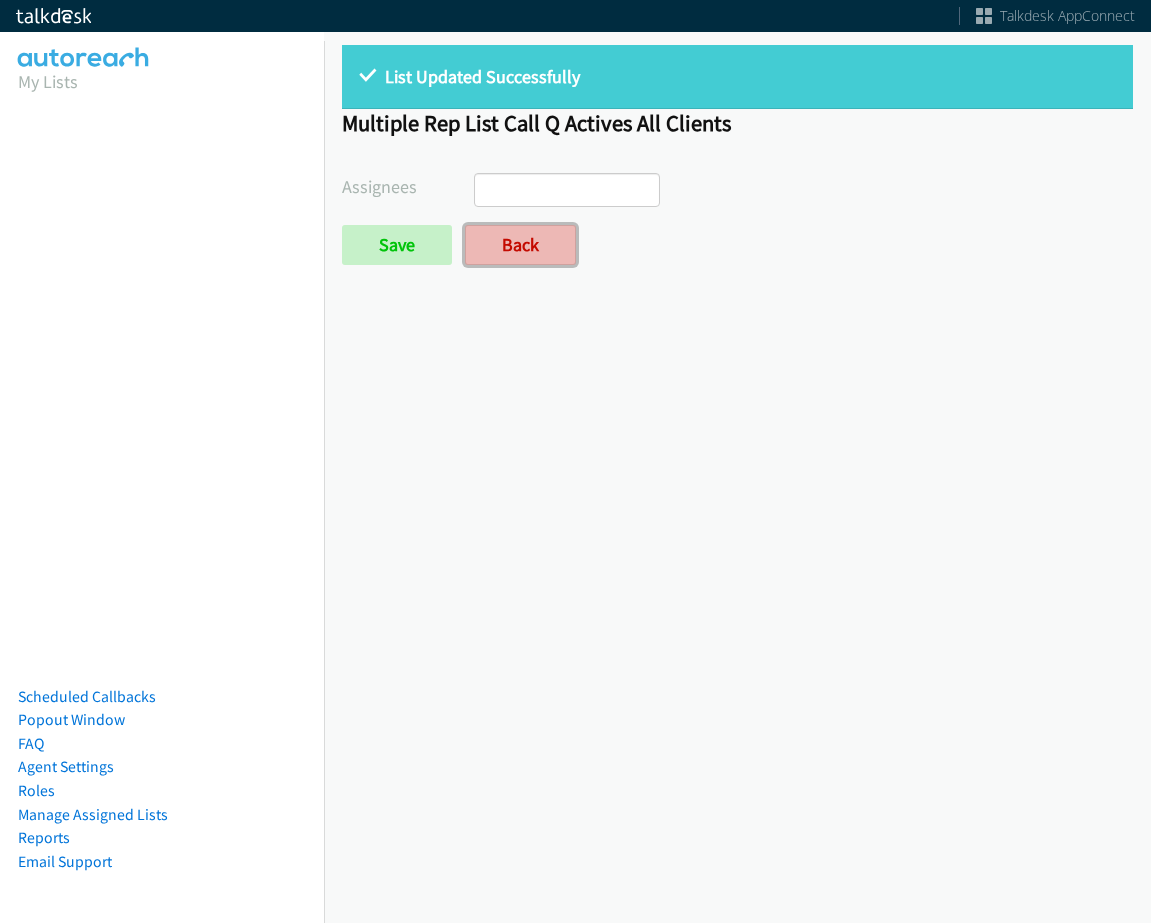 click on "Back" at bounding box center [520, 245] 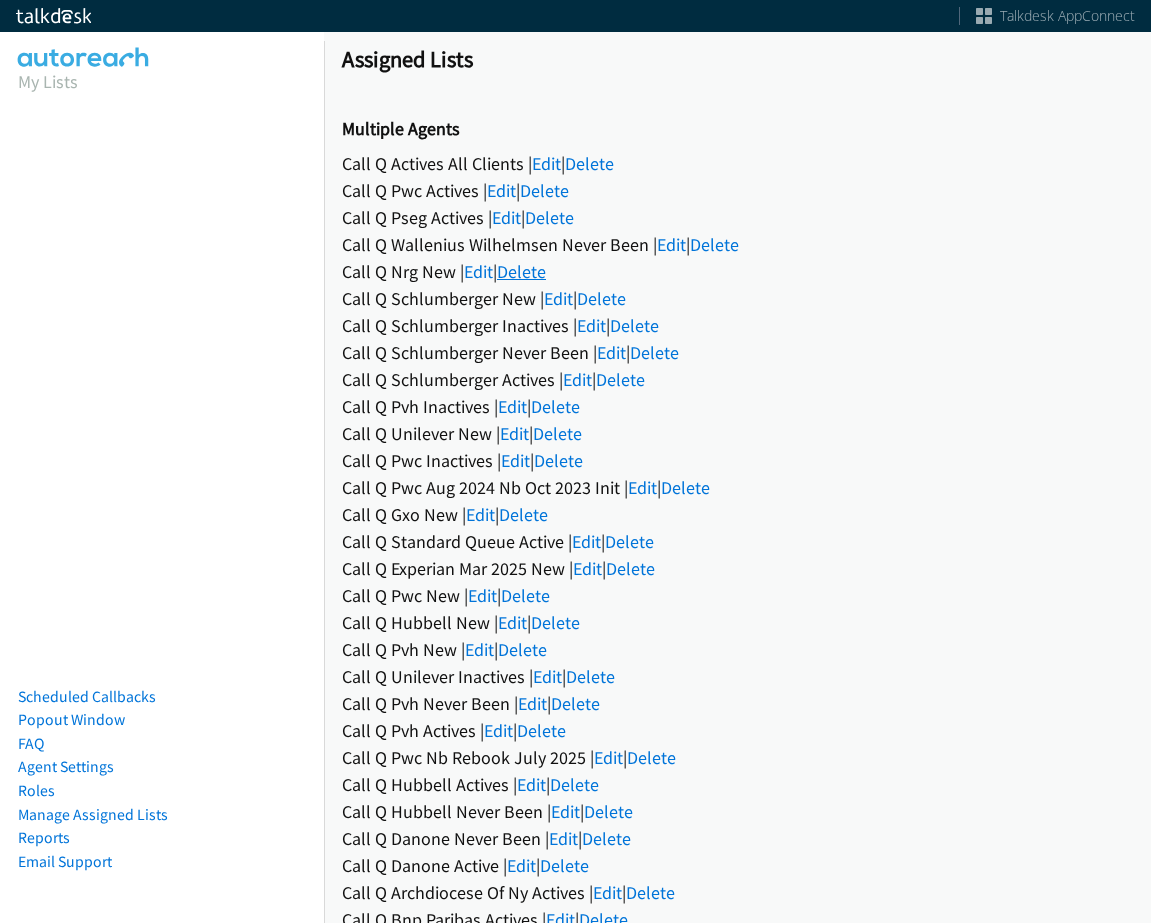 scroll, scrollTop: 0, scrollLeft: 0, axis: both 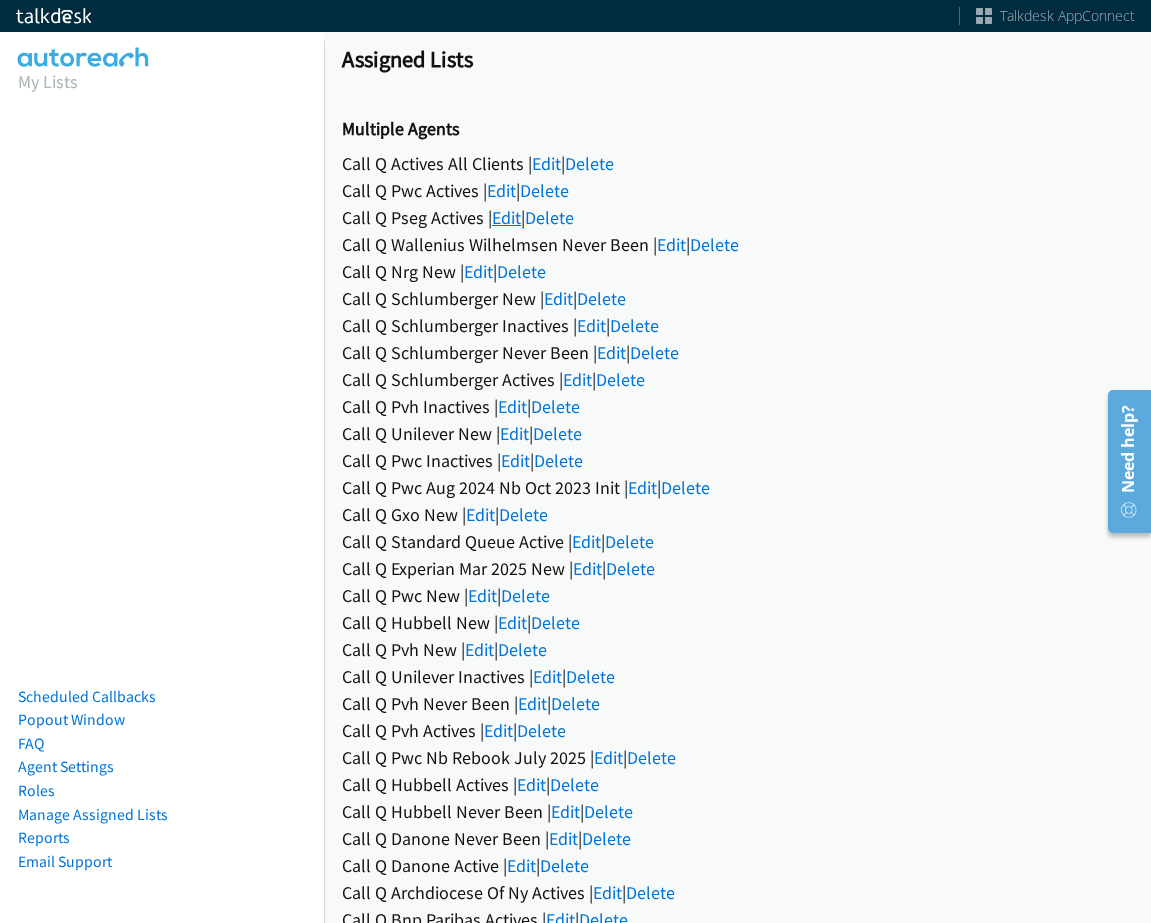 click on "Edit" at bounding box center [506, 217] 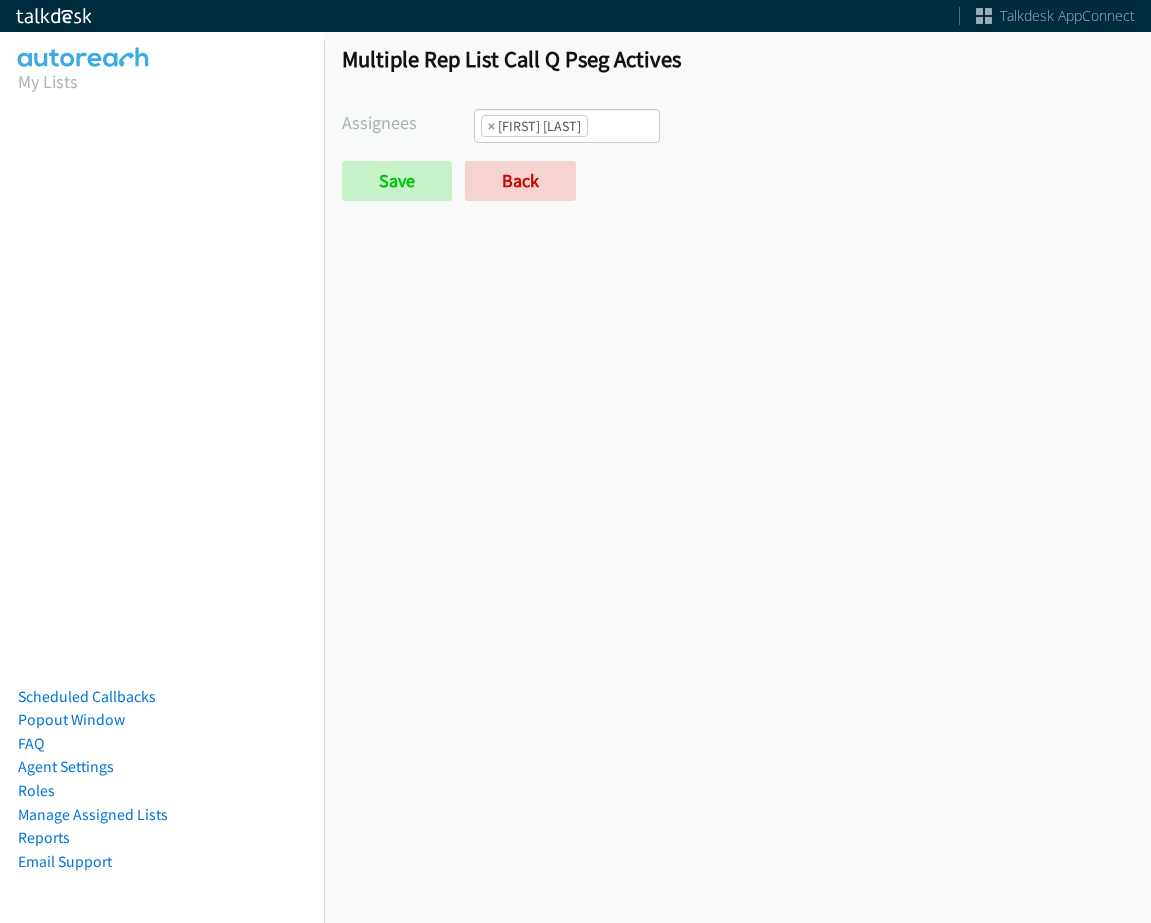 scroll, scrollTop: 0, scrollLeft: 0, axis: both 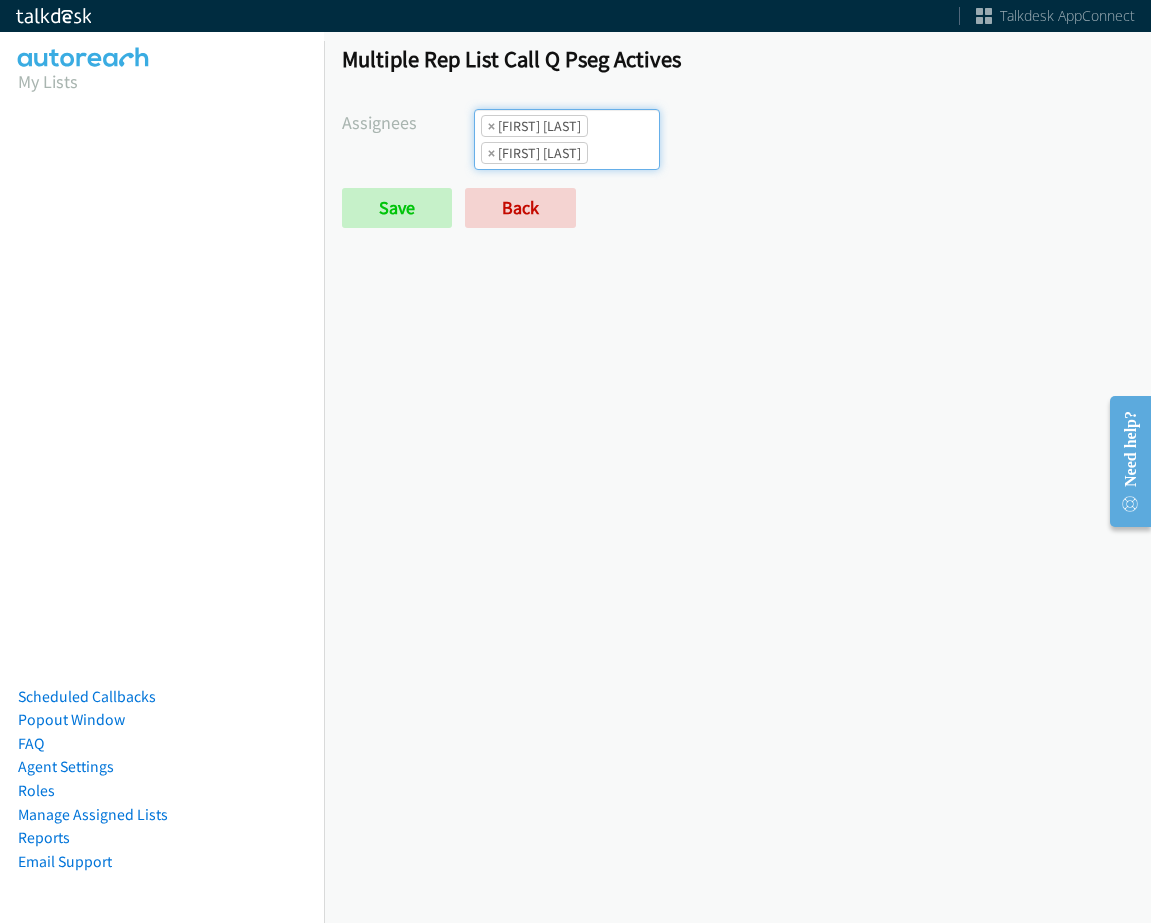 drag, startPoint x: 588, startPoint y: 181, endPoint x: 578, endPoint y: 195, distance: 17.20465 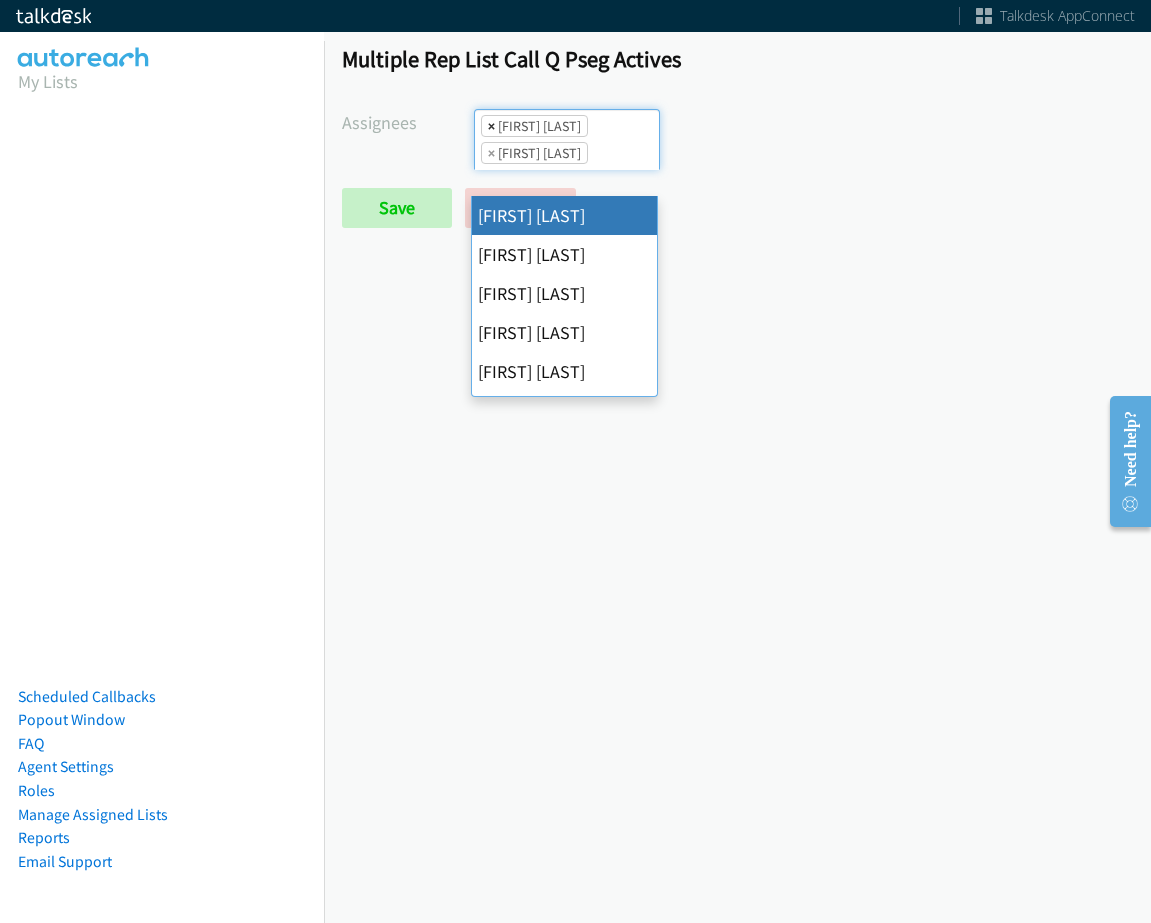 click on "×" at bounding box center (491, 126) 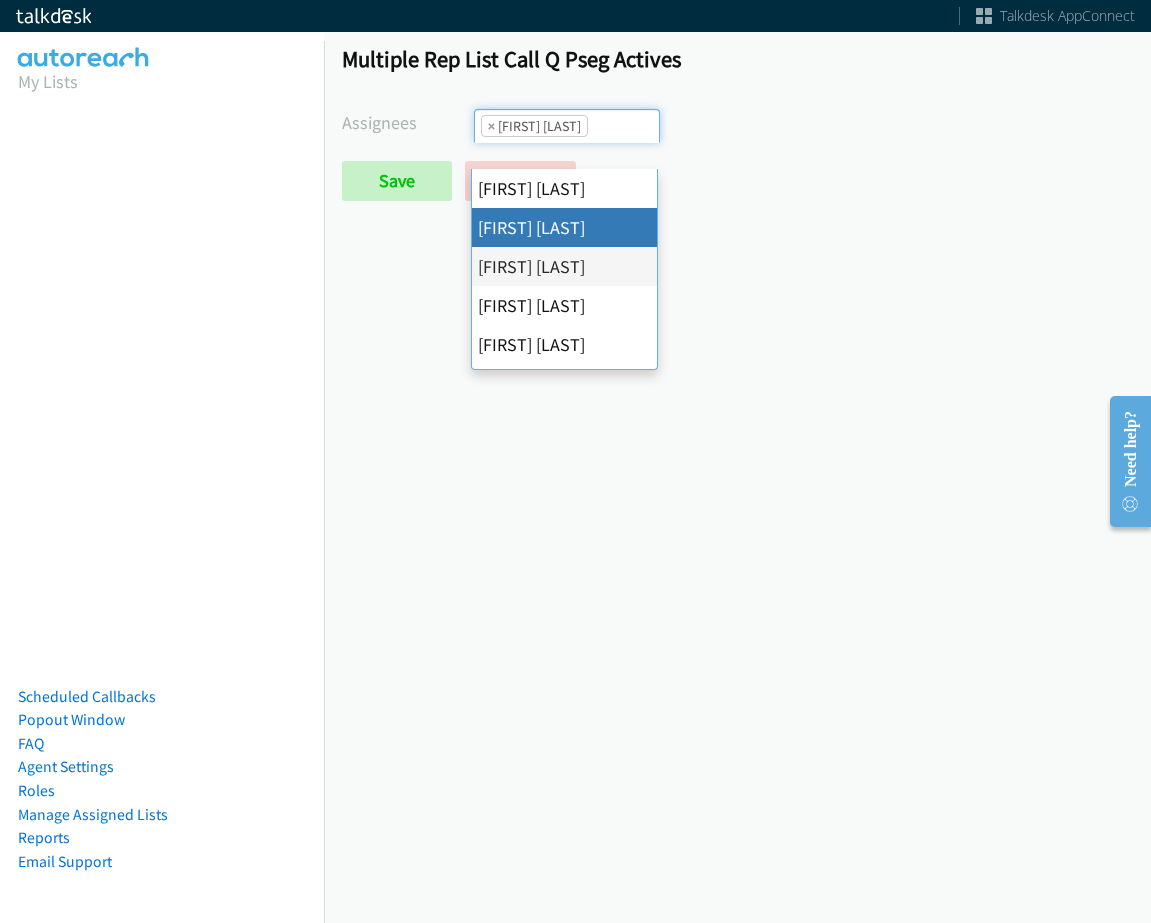 scroll, scrollTop: 0, scrollLeft: 0, axis: both 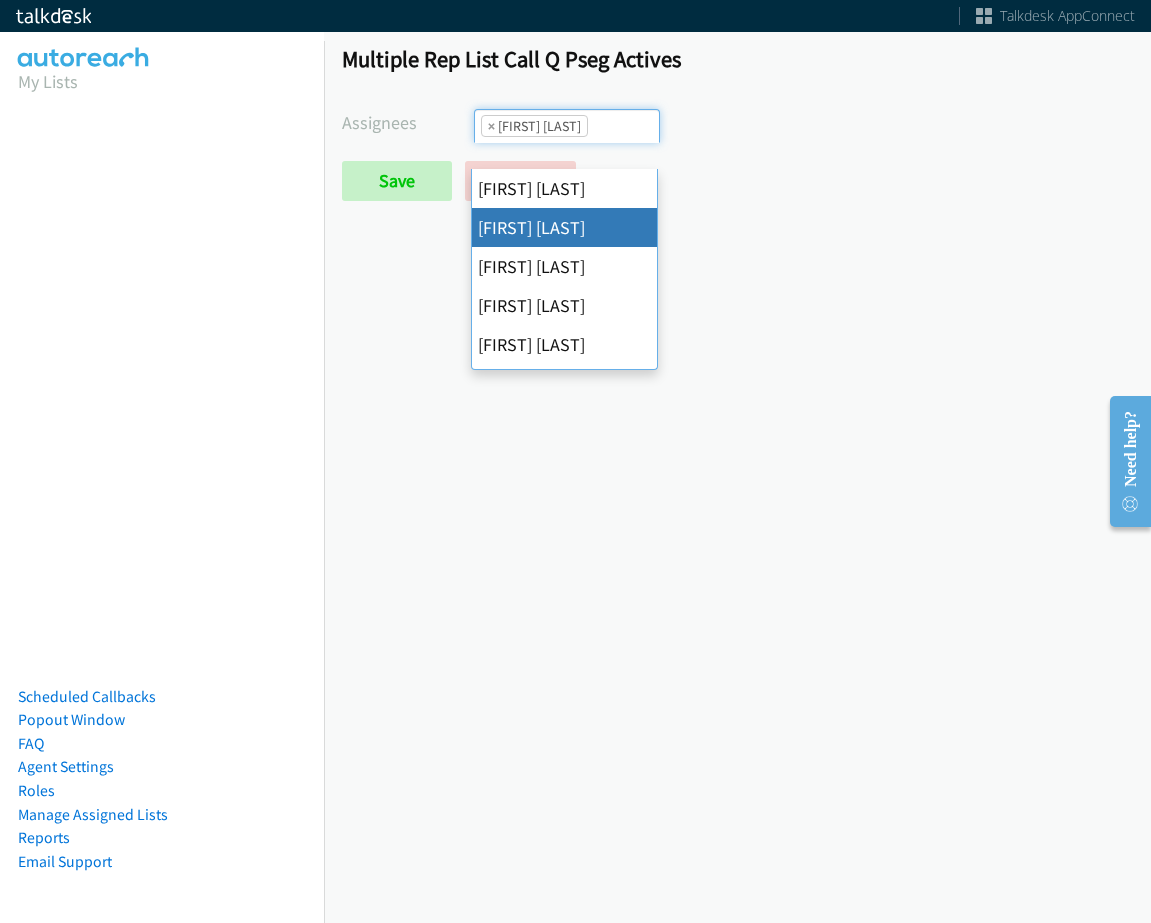 select on "05d74157-9386-4beb-b15d-36aa9c6f71bc" 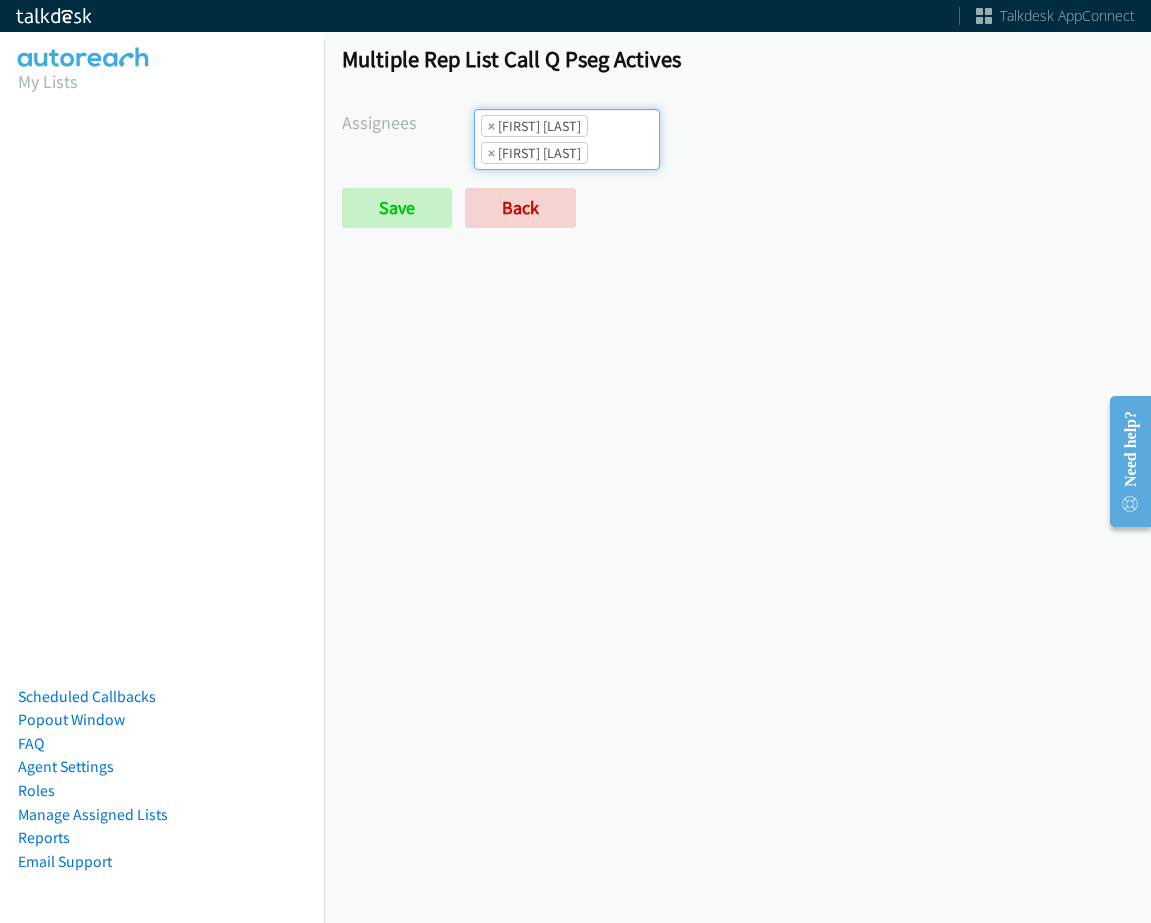 click on "× Alana Ruiz × Jasmin Martinez" at bounding box center [567, 139] 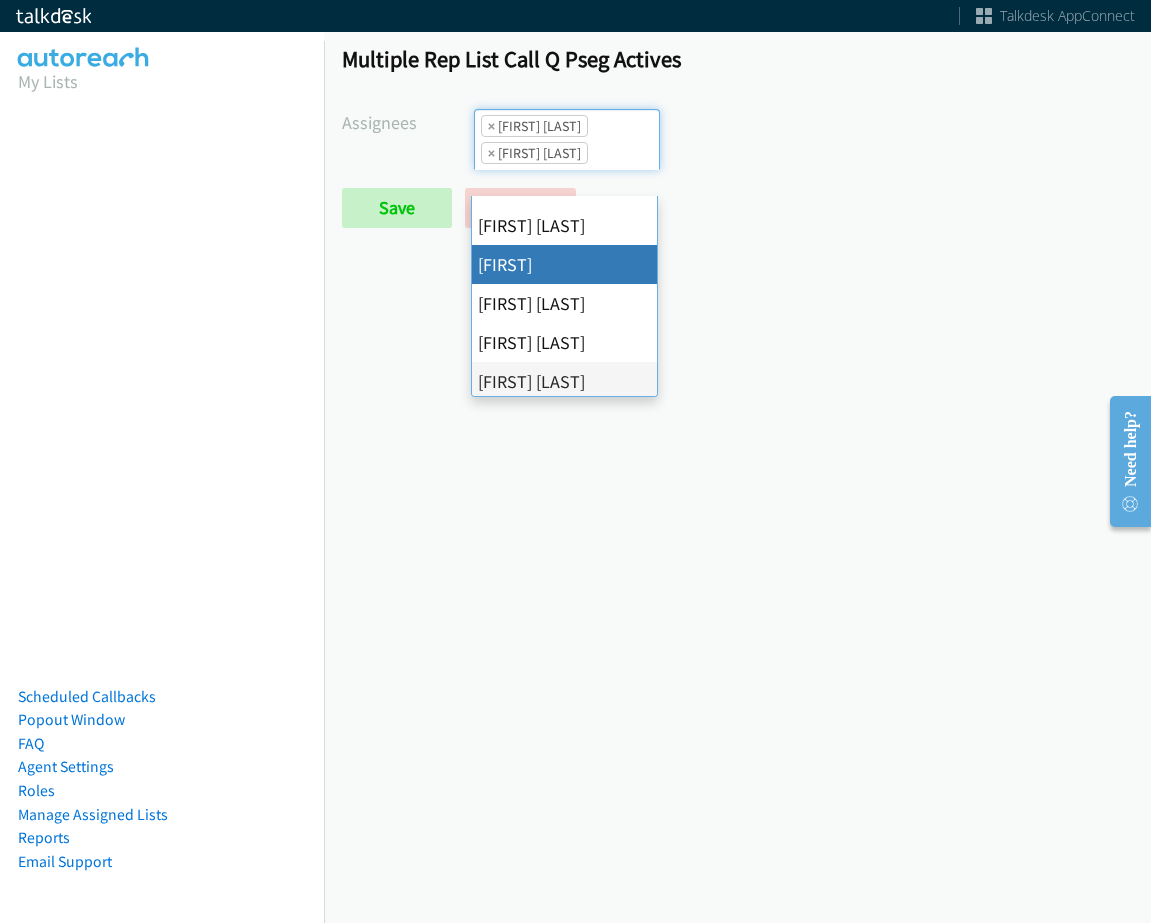 scroll, scrollTop: 46, scrollLeft: 0, axis: vertical 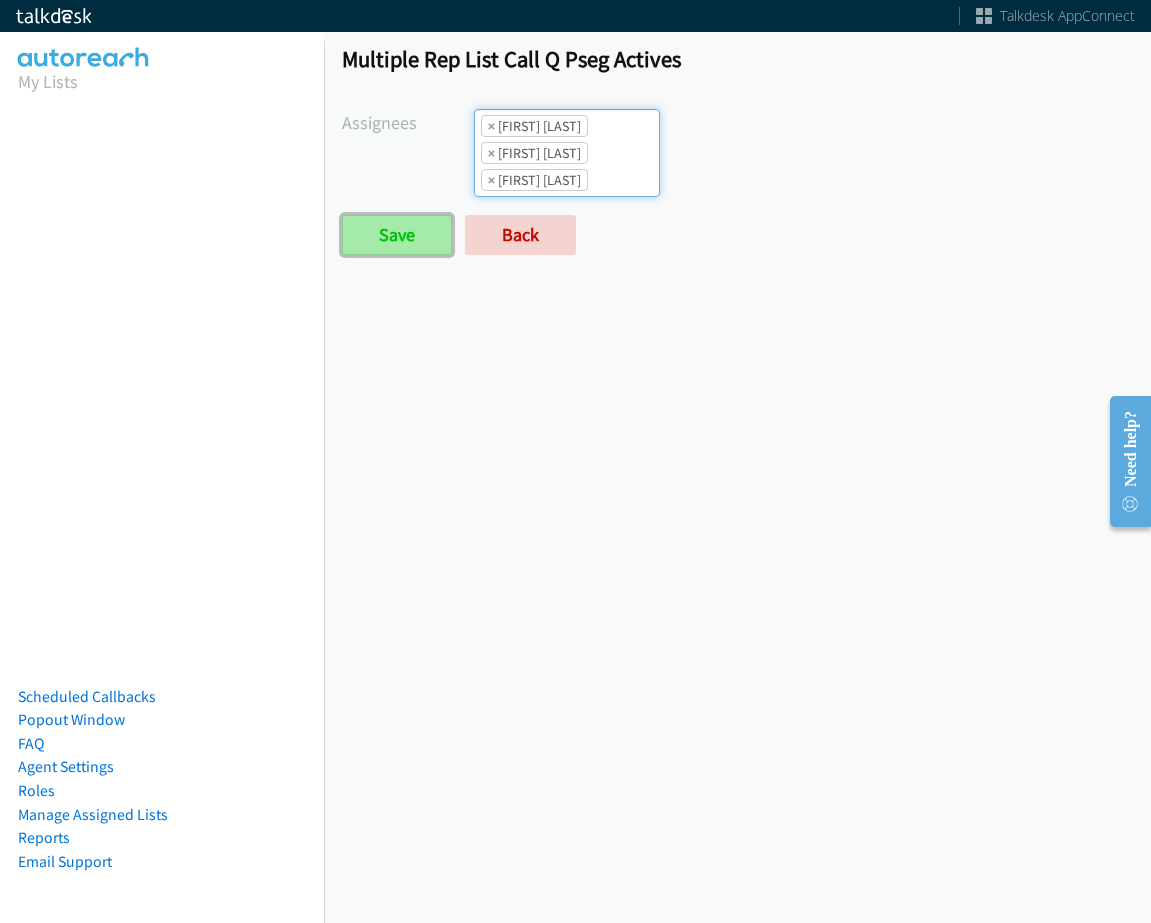 drag, startPoint x: 403, startPoint y: 265, endPoint x: 412, endPoint y: 273, distance: 12.0415945 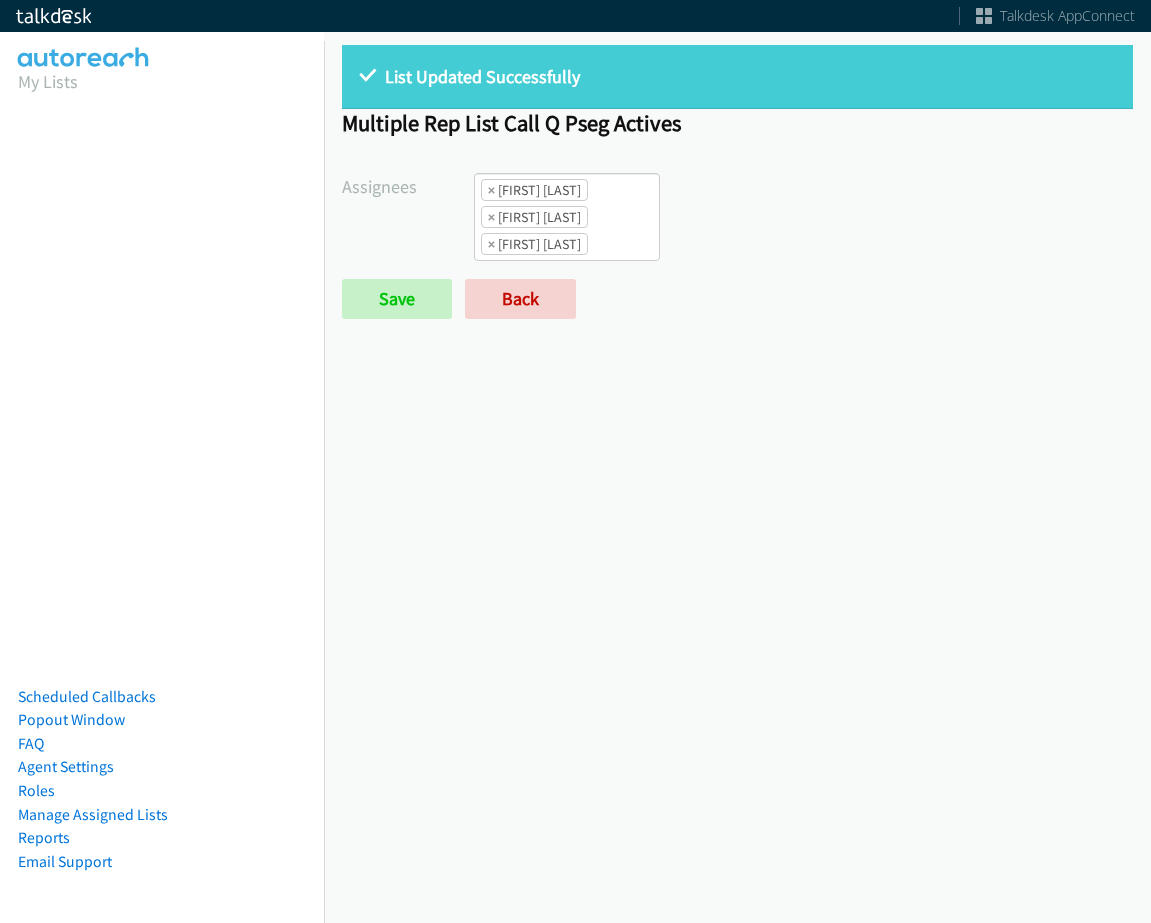 scroll, scrollTop: 0, scrollLeft: 0, axis: both 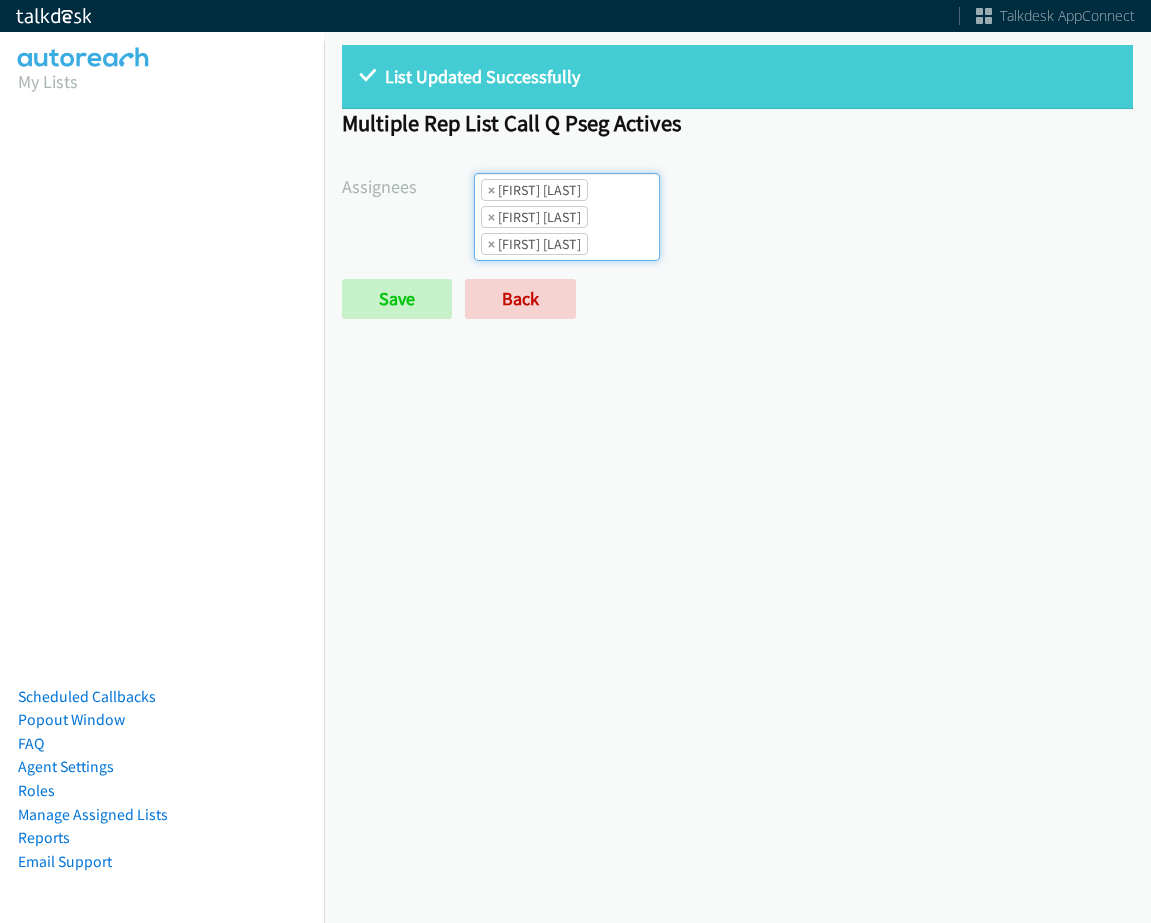 click on "× [FIRST] [LAST] × [FIRST] [LAST] × [FIRST] [LAST]" at bounding box center (567, 217) 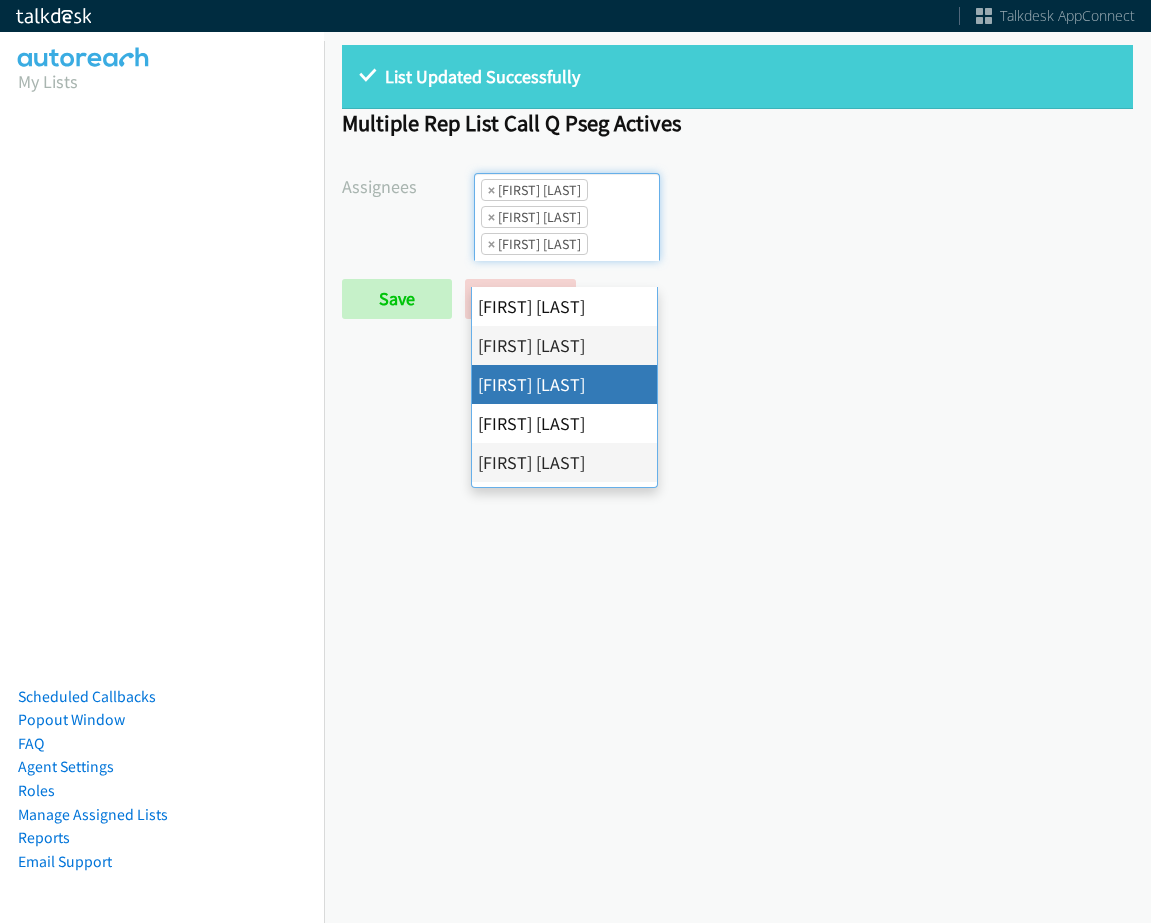 scroll, scrollTop: 0, scrollLeft: 0, axis: both 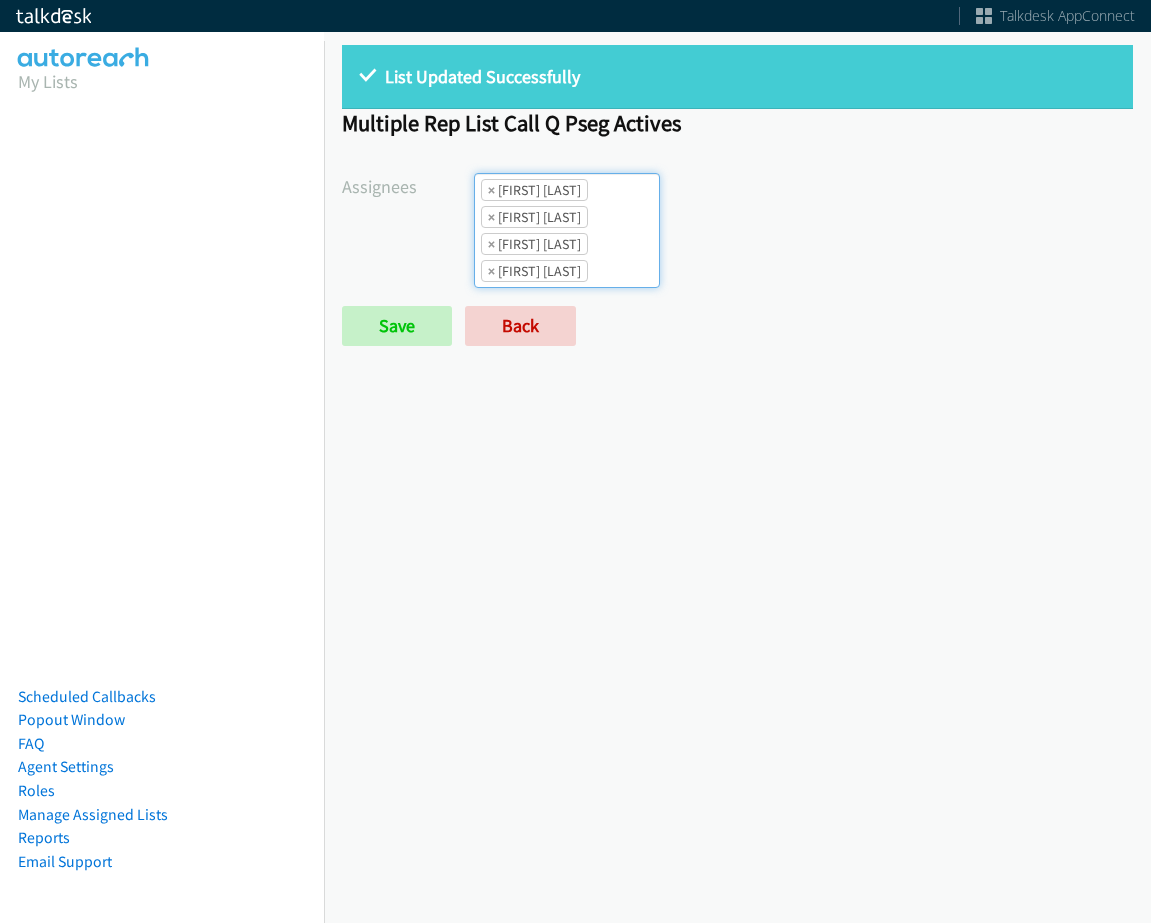 click on "× [FIRST] [LAST] × [FIRST] [LAST] × [FIRST] [LAST] × [FIRST] [LAST]" at bounding box center [567, 230] 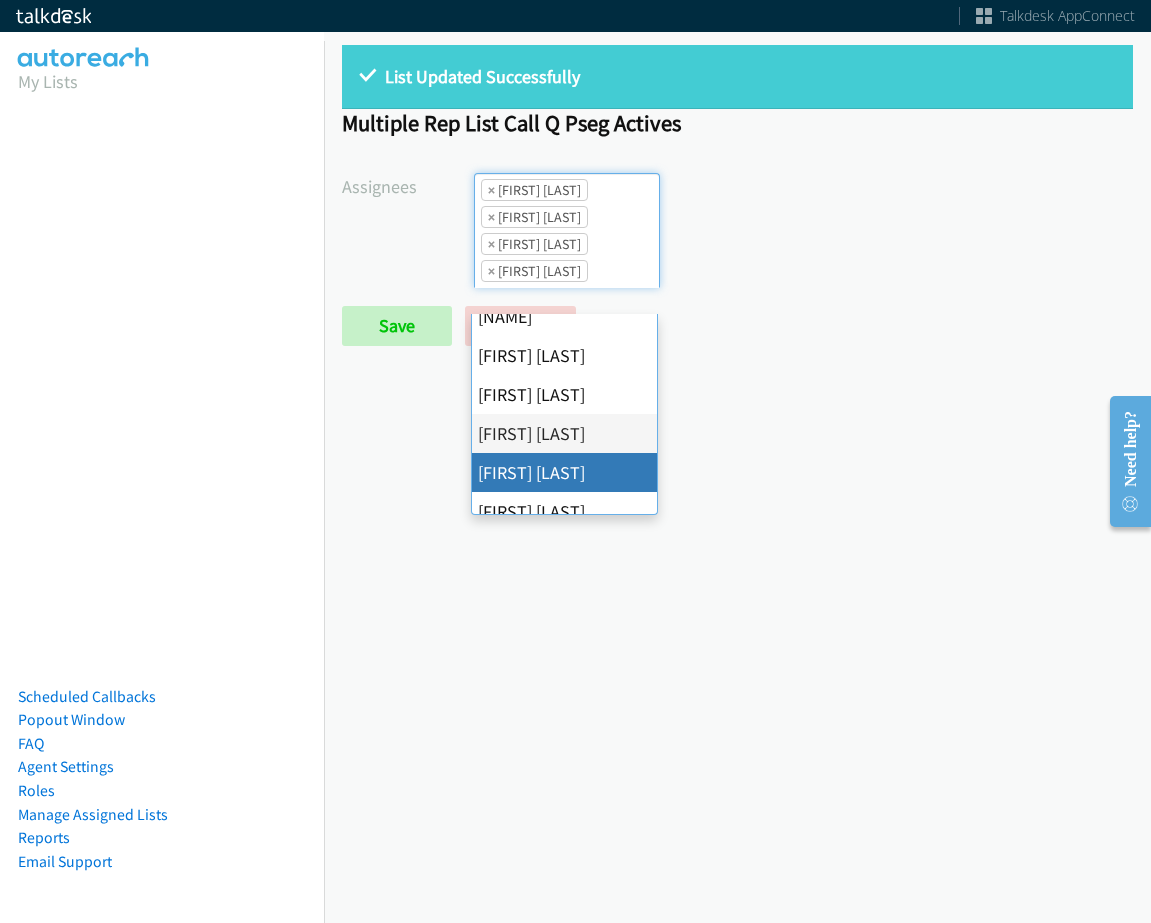 scroll, scrollTop: 300, scrollLeft: 0, axis: vertical 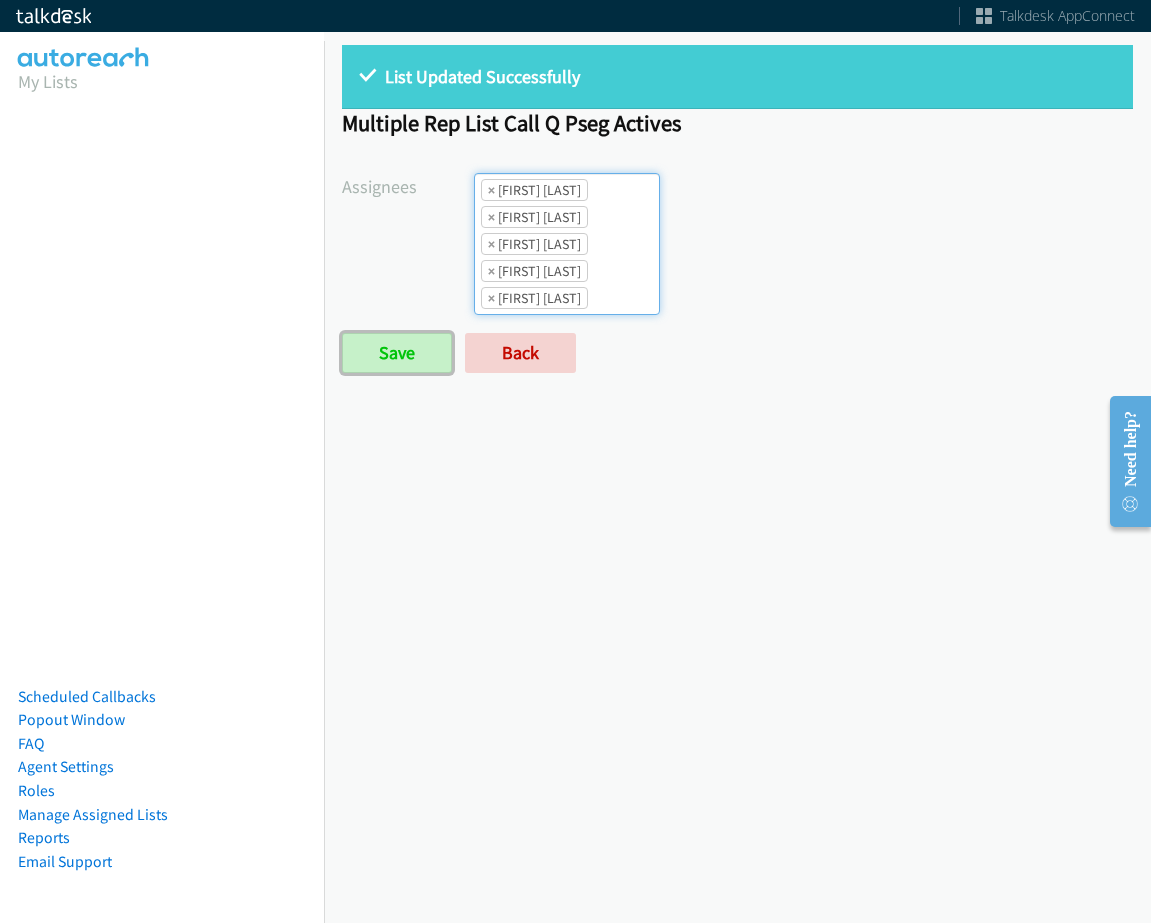 drag, startPoint x: 389, startPoint y: 372, endPoint x: 564, endPoint y: 543, distance: 244.6753 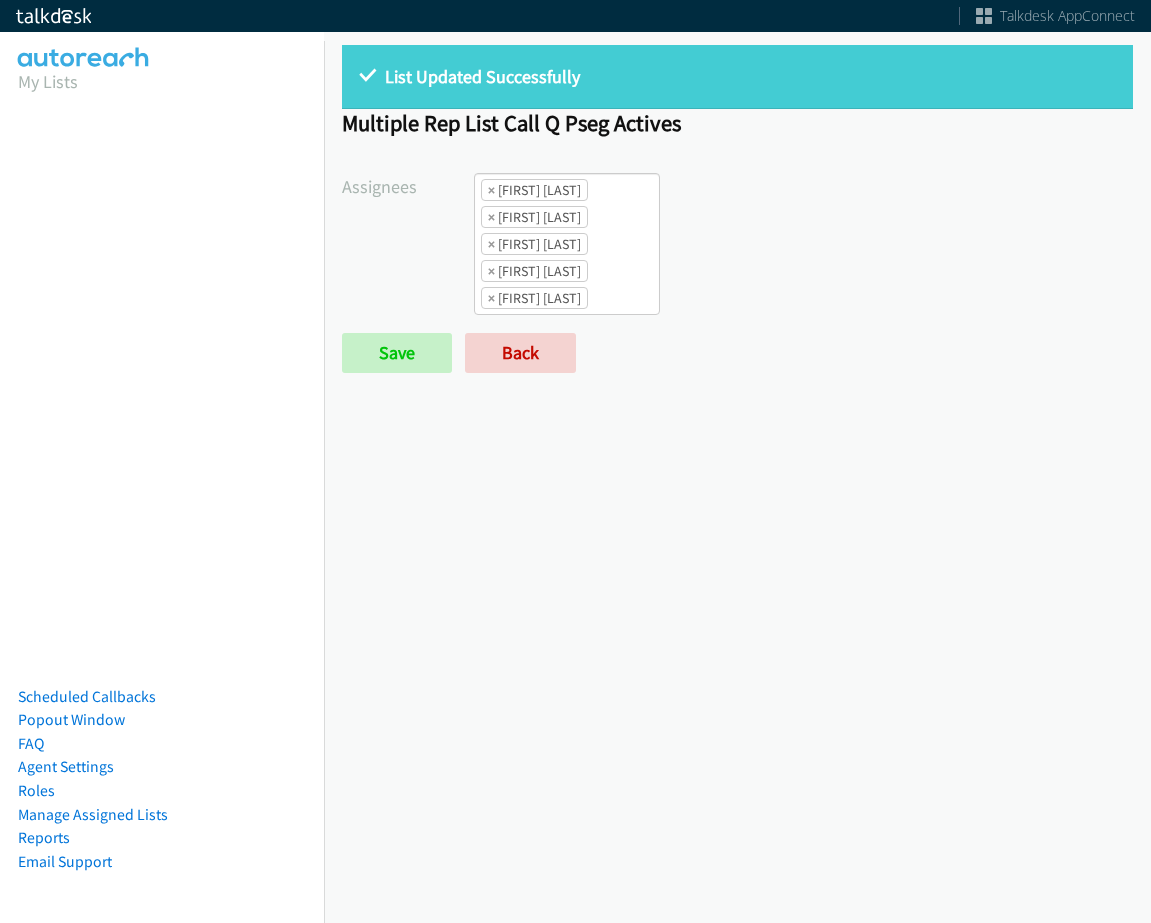 scroll, scrollTop: 0, scrollLeft: 0, axis: both 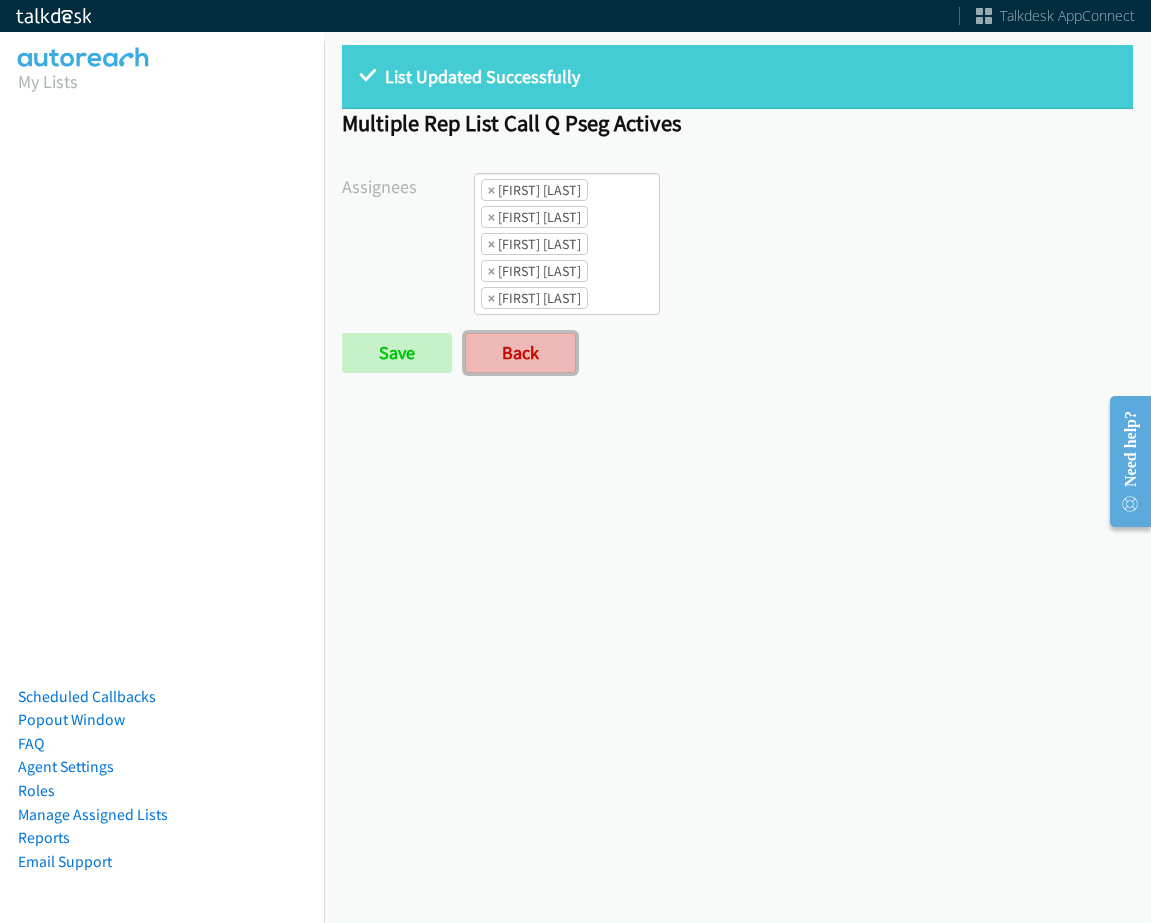 drag, startPoint x: 543, startPoint y: 393, endPoint x: 534, endPoint y: 387, distance: 10.816654 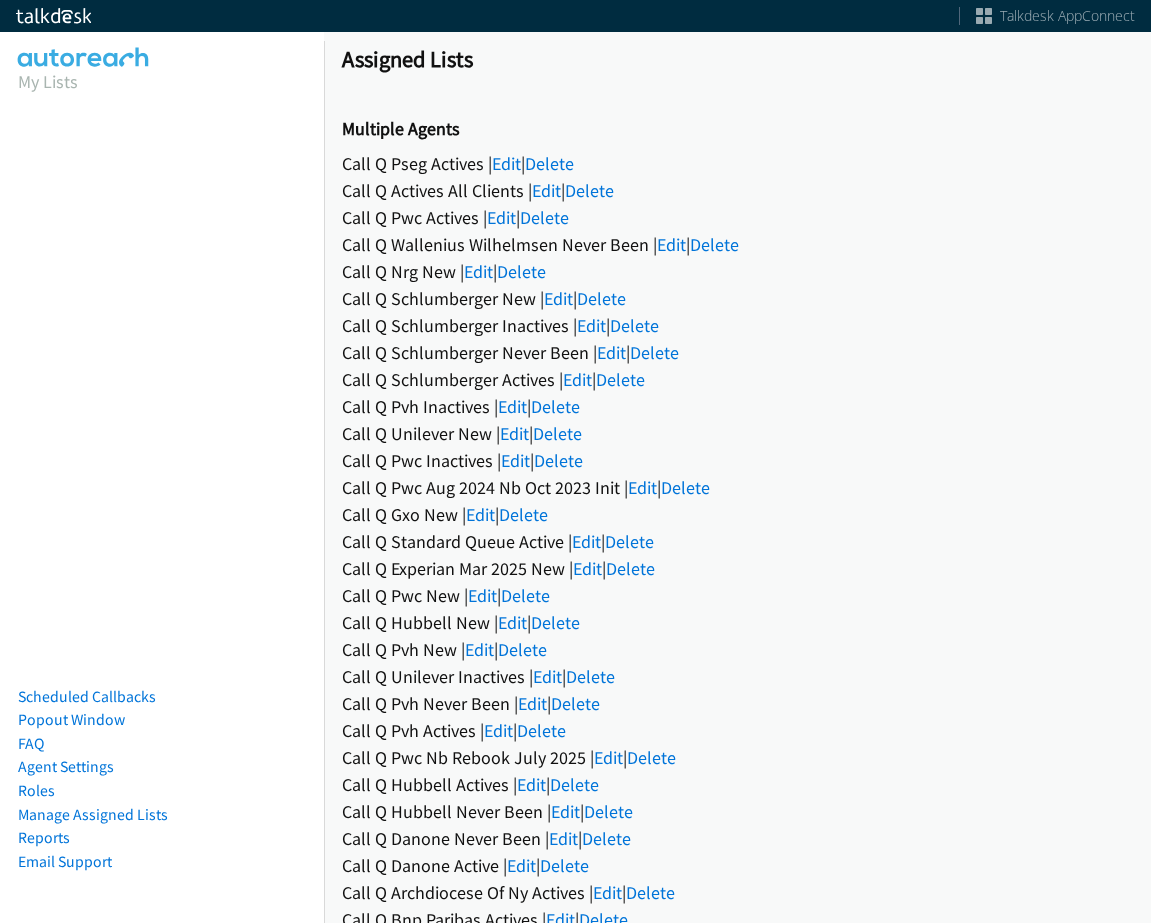 scroll, scrollTop: 0, scrollLeft: 0, axis: both 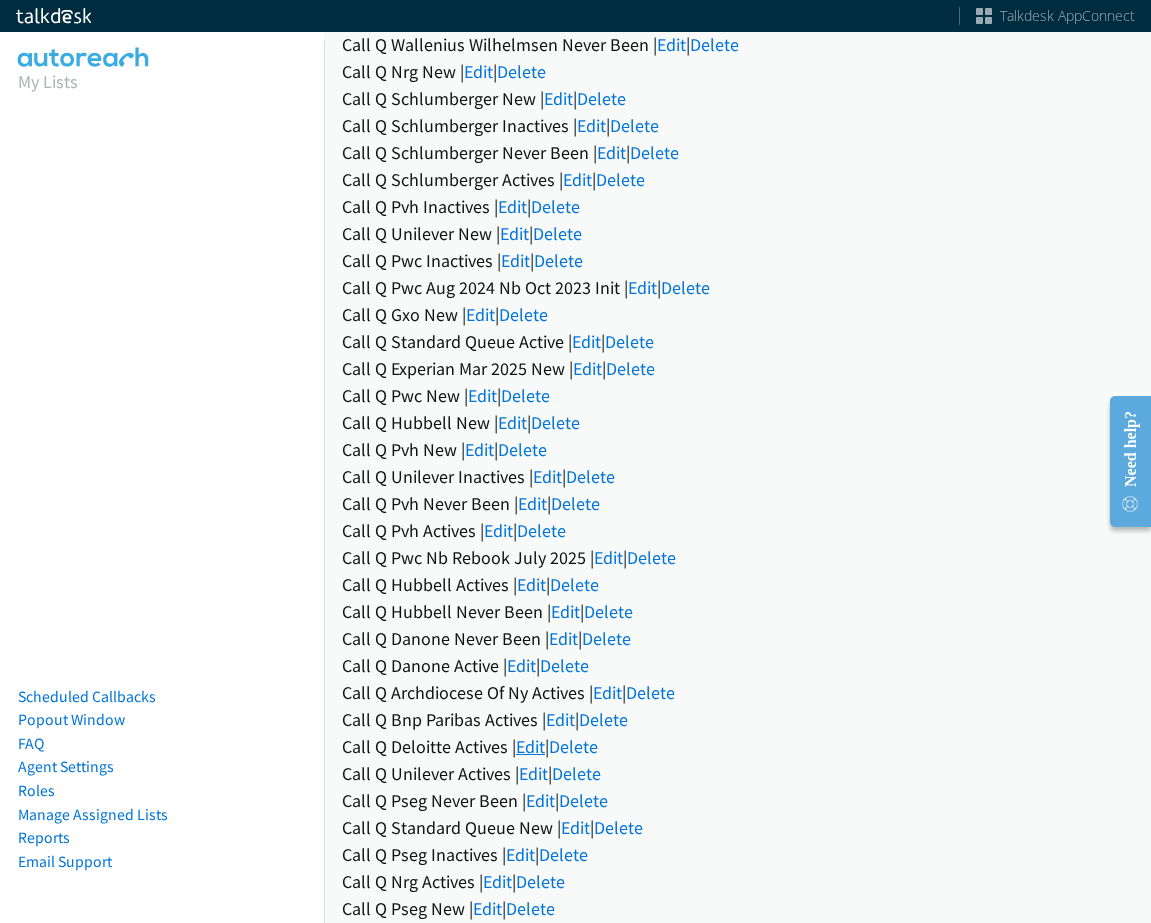 click on "Edit" at bounding box center [530, 746] 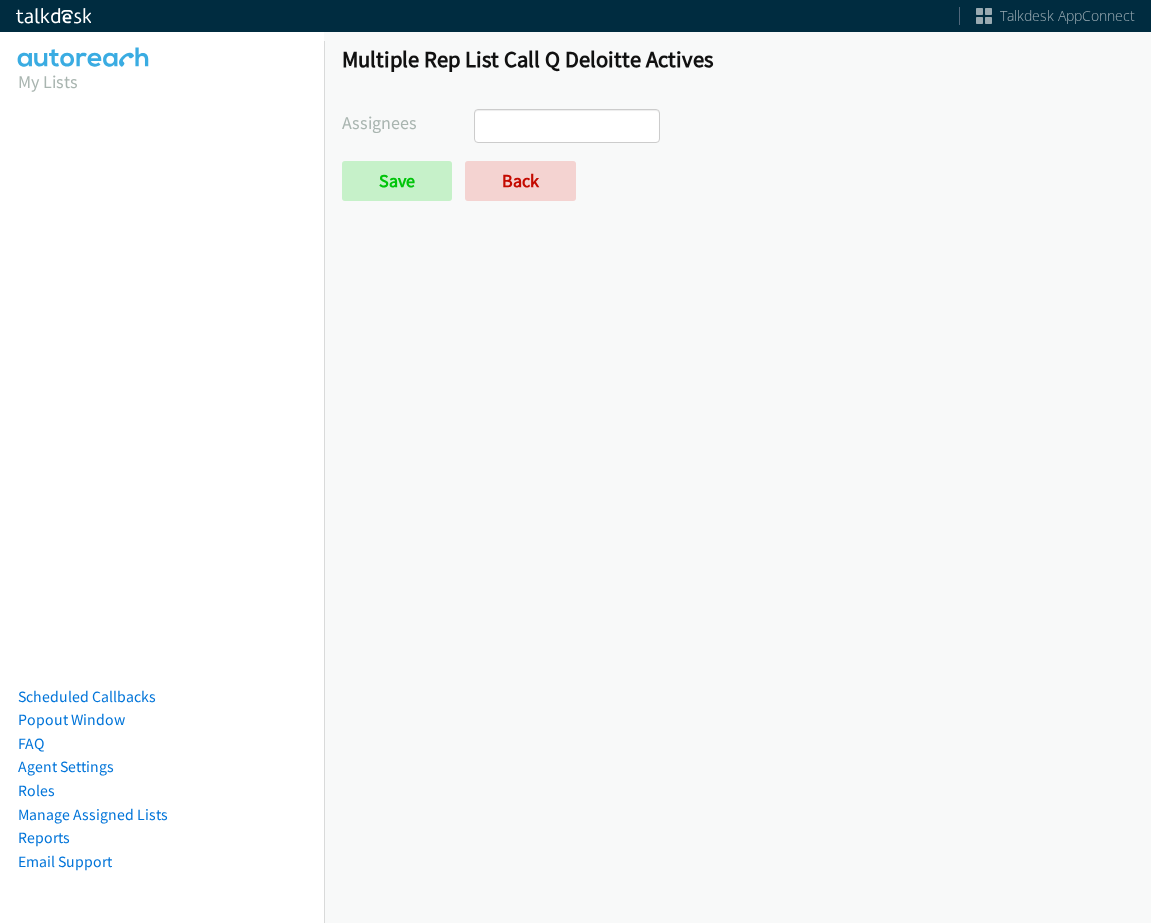 scroll, scrollTop: 0, scrollLeft: 0, axis: both 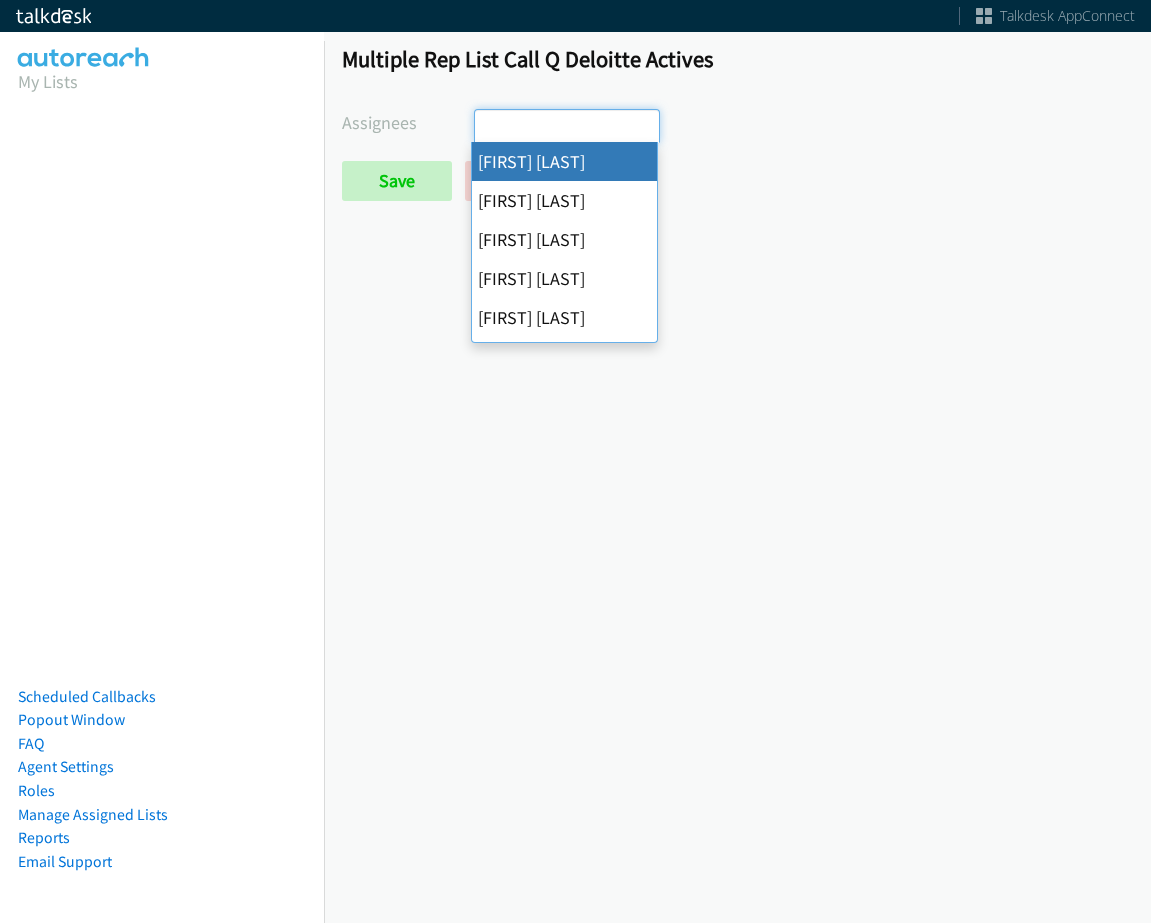 select on "cb11e729-9a1d-44de-9b38-0f5a50c7e01c" 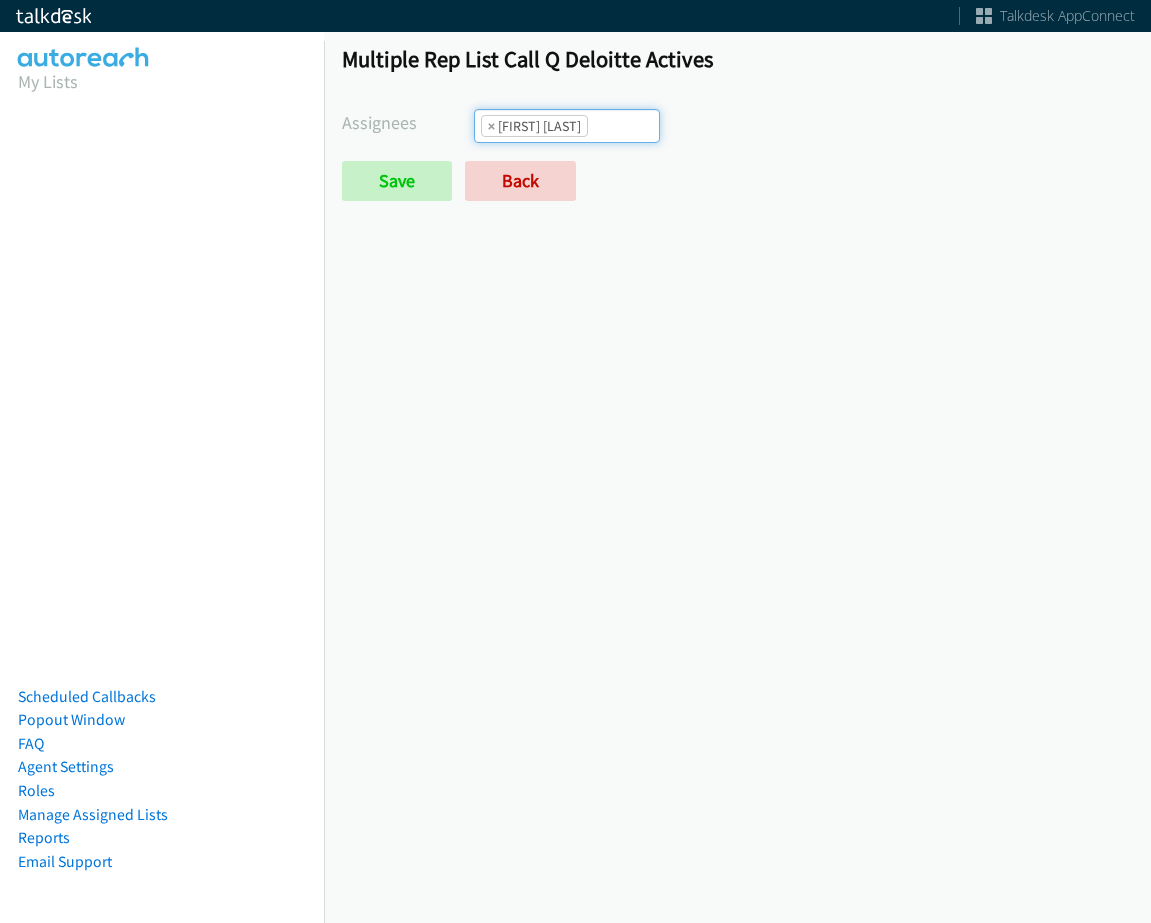 click on "× Abigail Odhiambo" at bounding box center (534, 126) 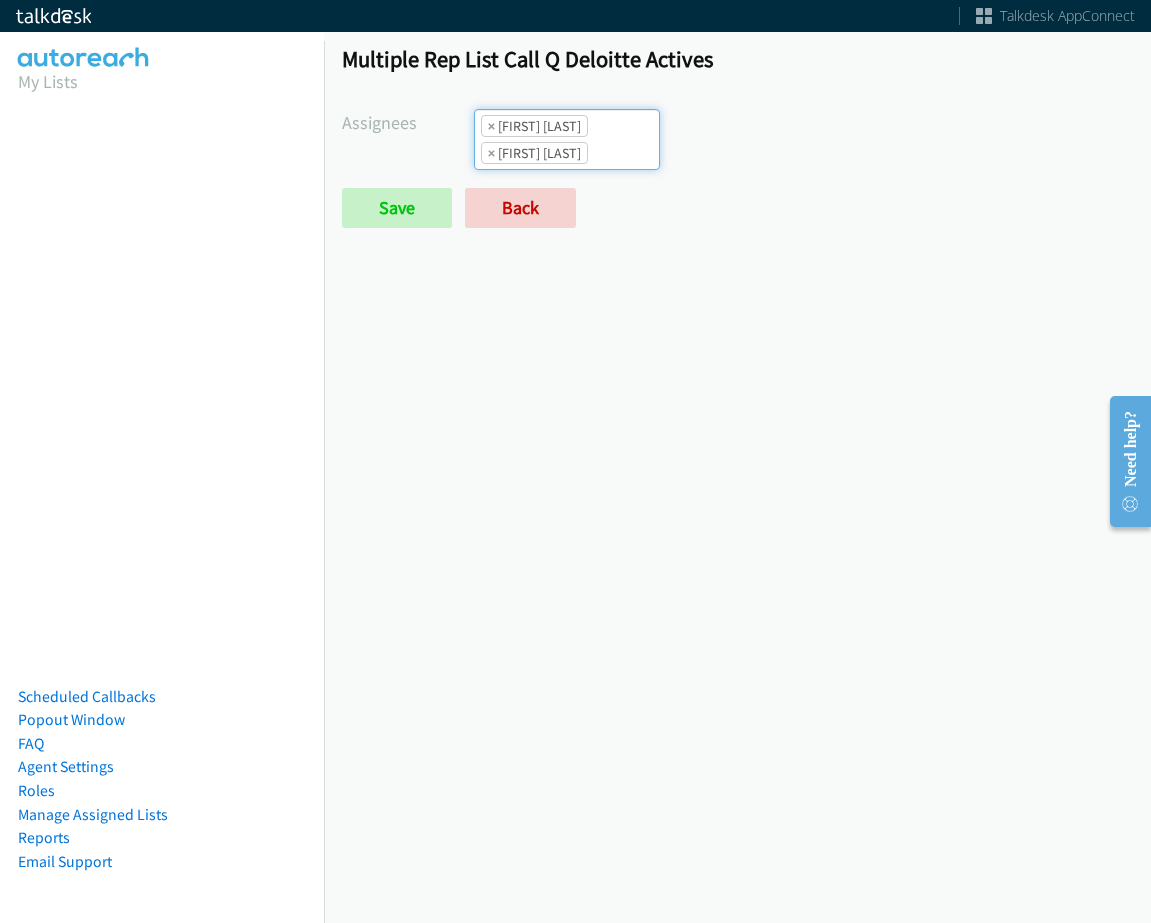 click on "× Cathy Shahan" at bounding box center (534, 153) 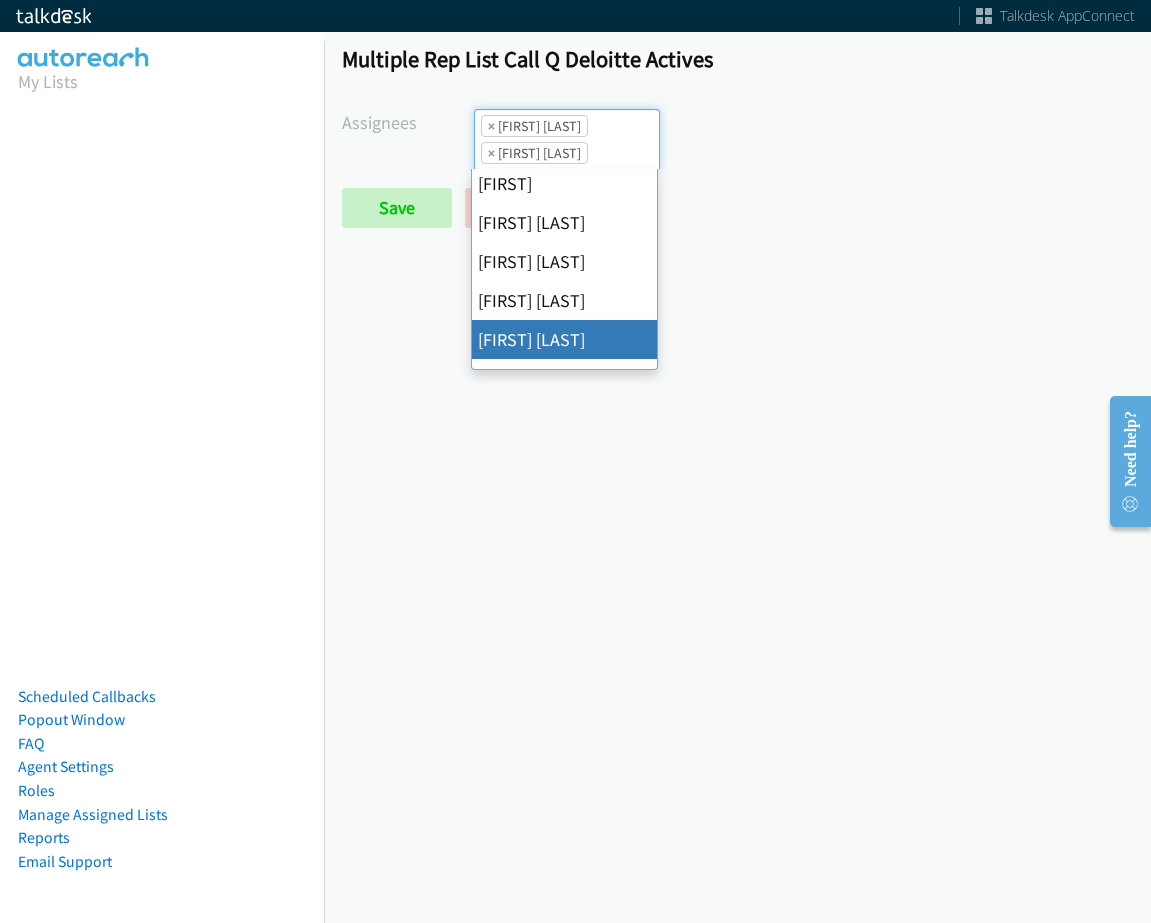 scroll, scrollTop: 300, scrollLeft: 0, axis: vertical 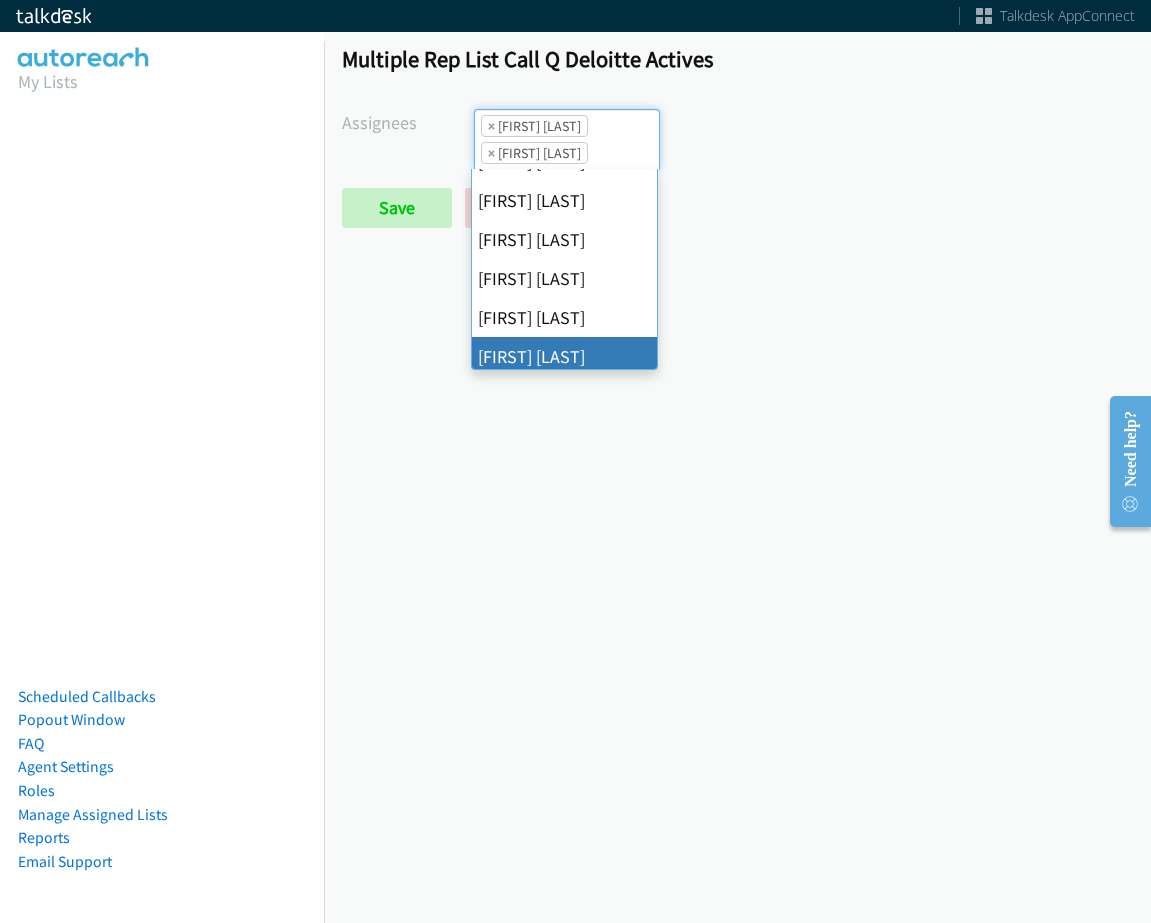 drag, startPoint x: 527, startPoint y: 344, endPoint x: 539, endPoint y: 223, distance: 121.59358 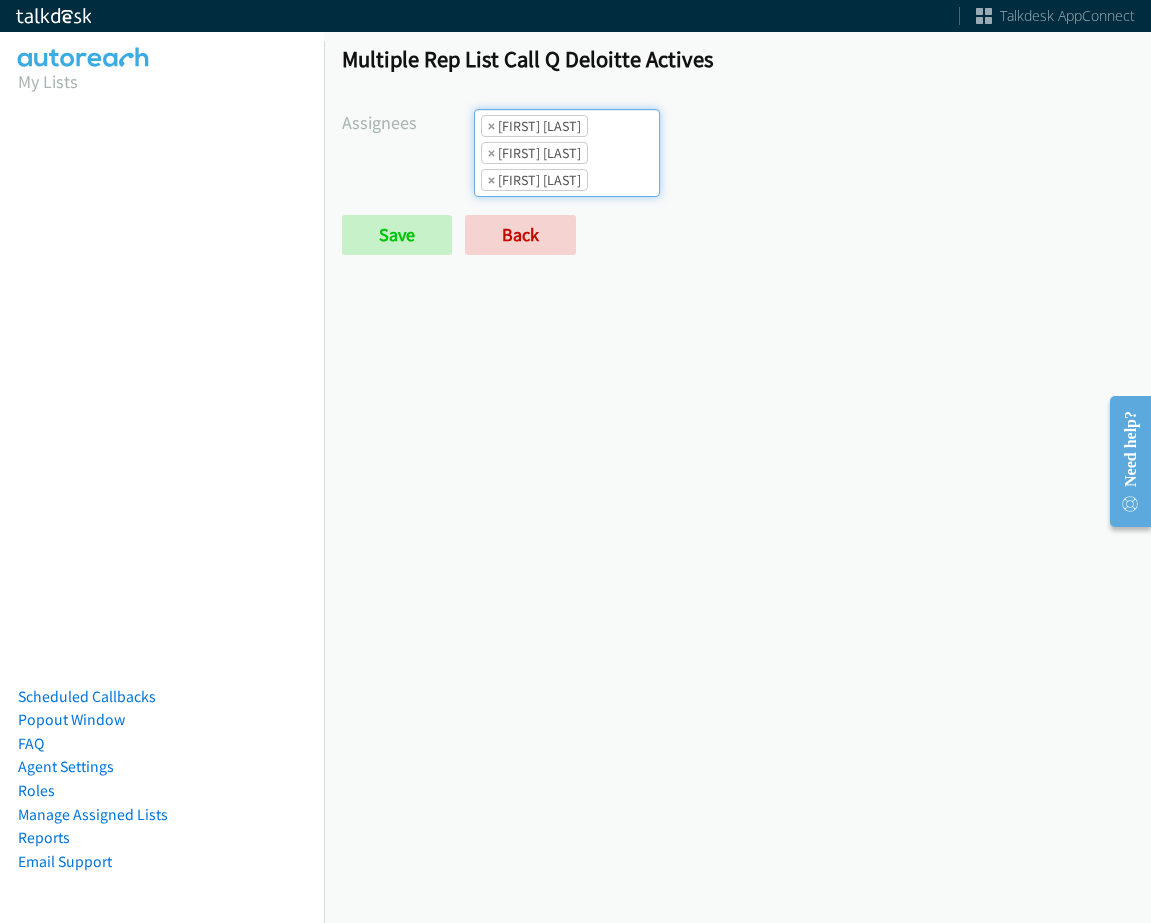 click on "× Abigail Odhiambo" at bounding box center [534, 126] 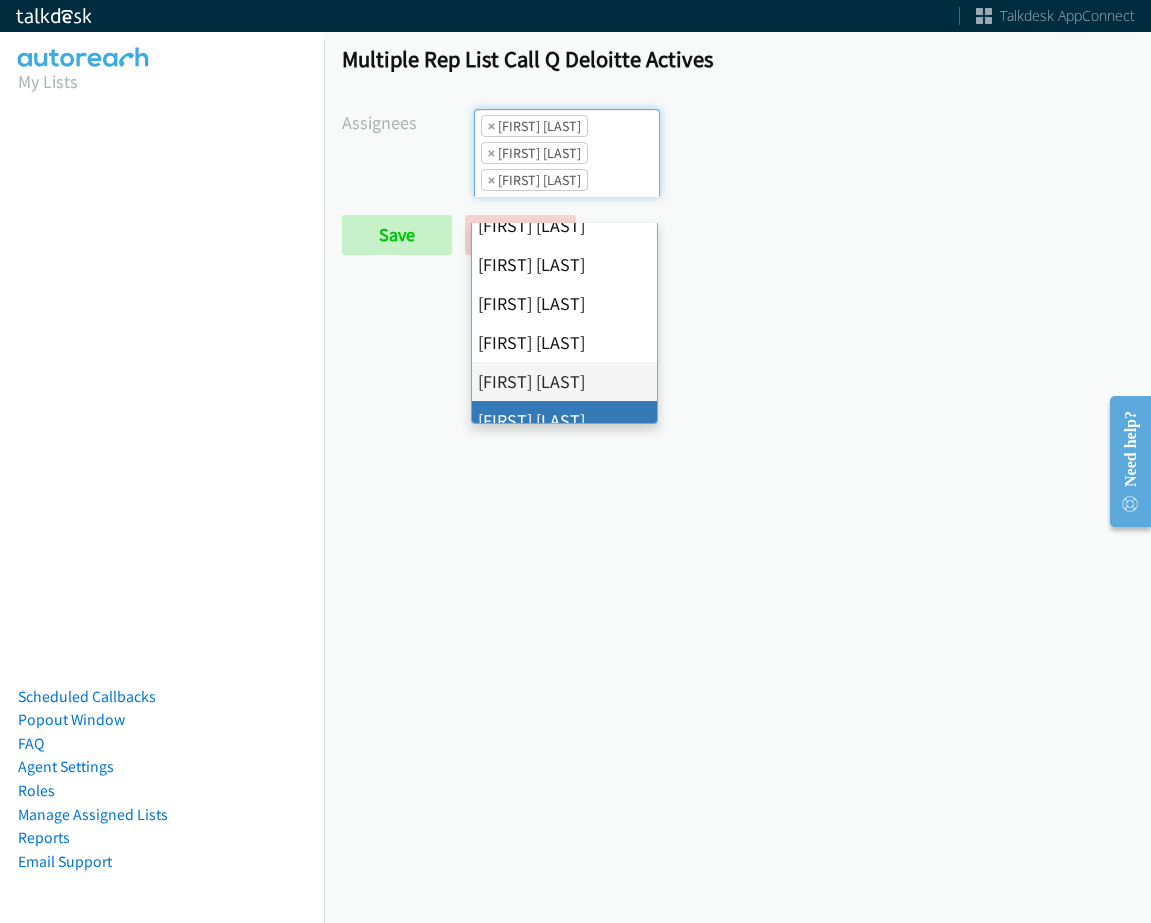 scroll, scrollTop: 346, scrollLeft: 0, axis: vertical 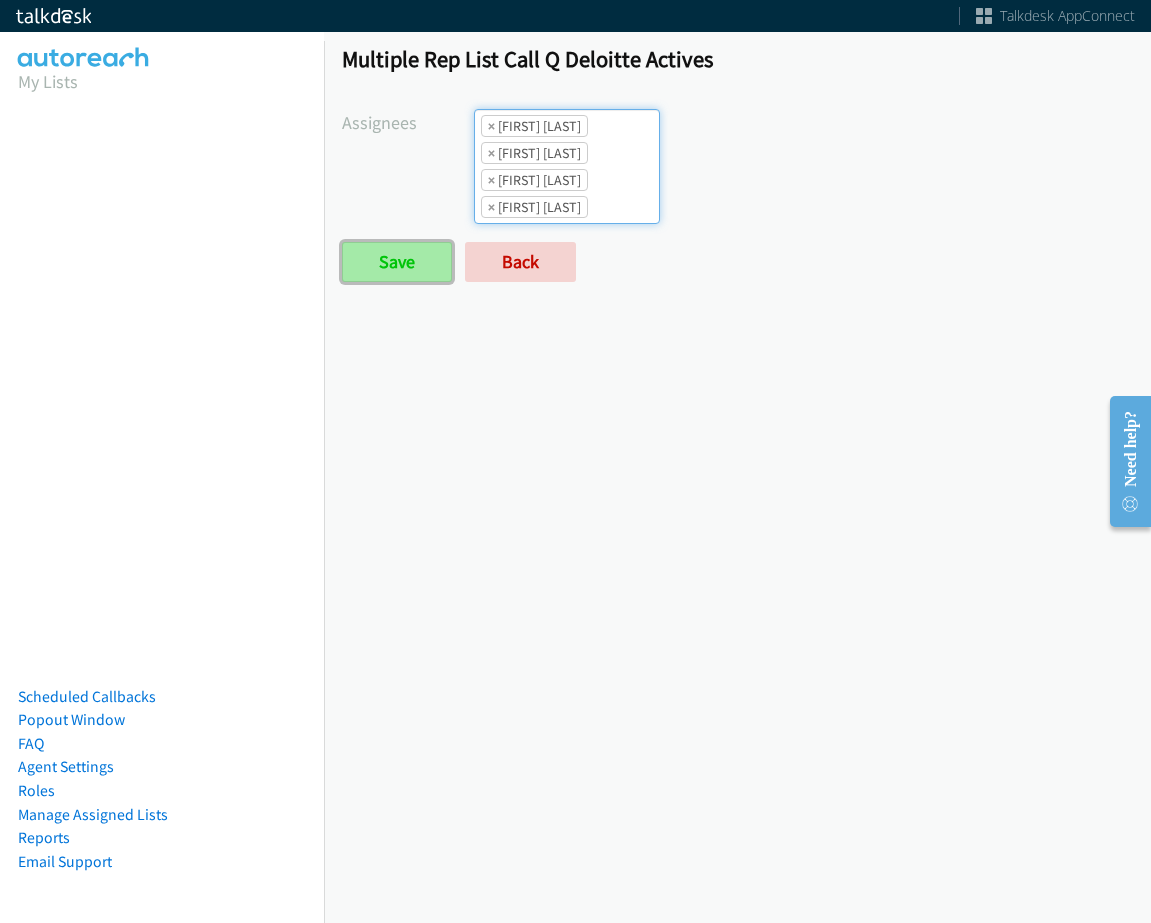 drag, startPoint x: 393, startPoint y: 284, endPoint x: 413, endPoint y: 296, distance: 23.323807 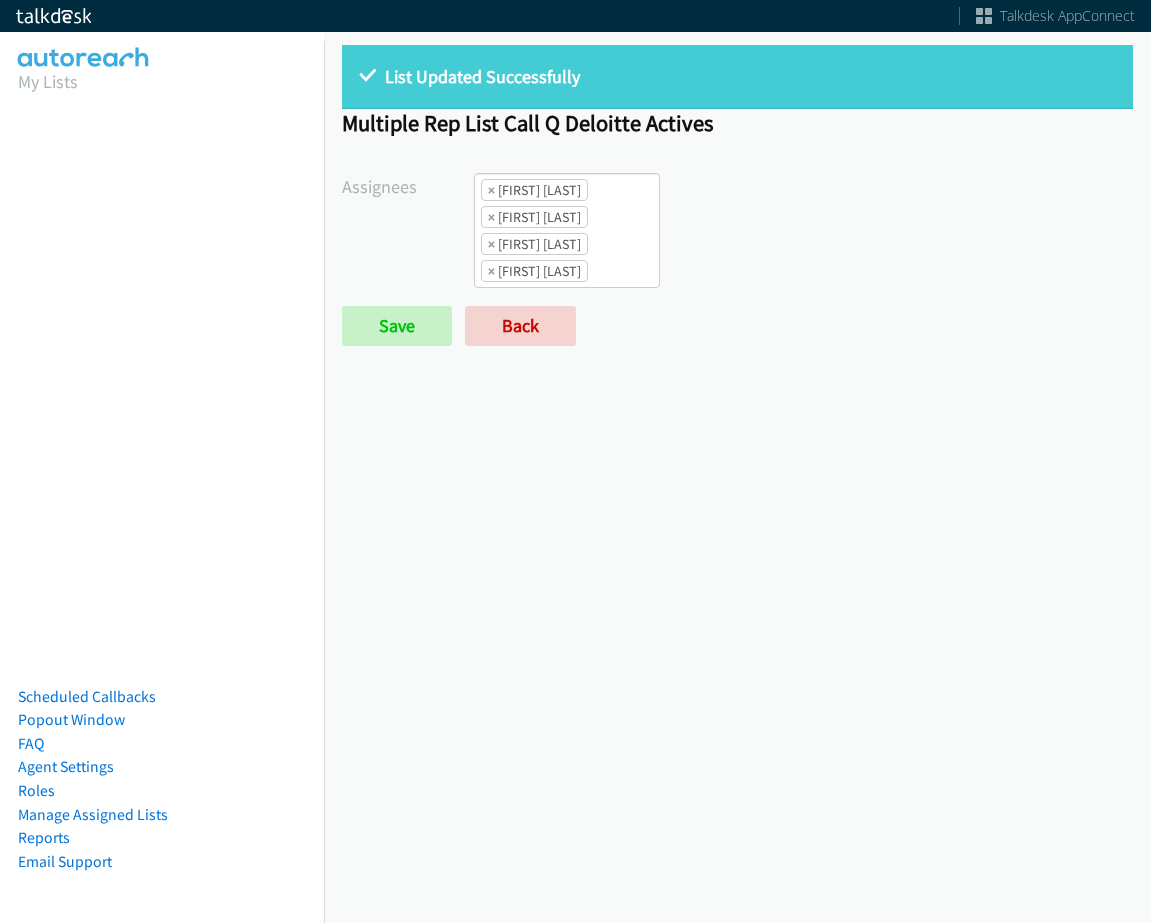 scroll, scrollTop: 0, scrollLeft: 0, axis: both 